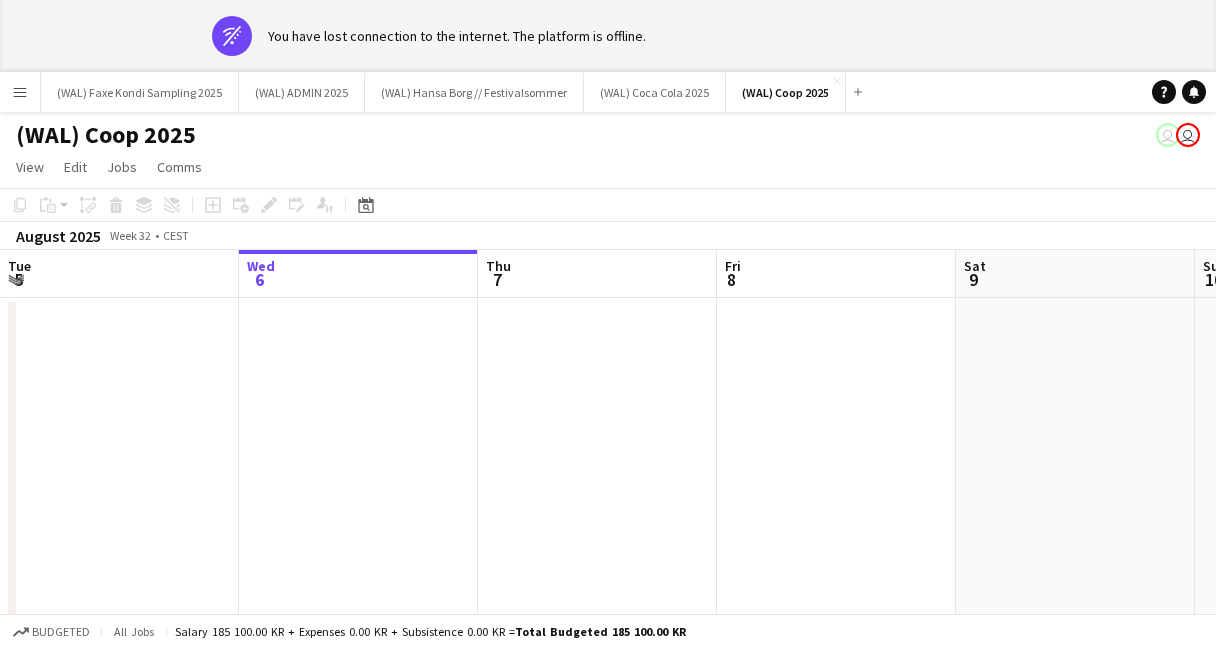 scroll, scrollTop: 0, scrollLeft: 0, axis: both 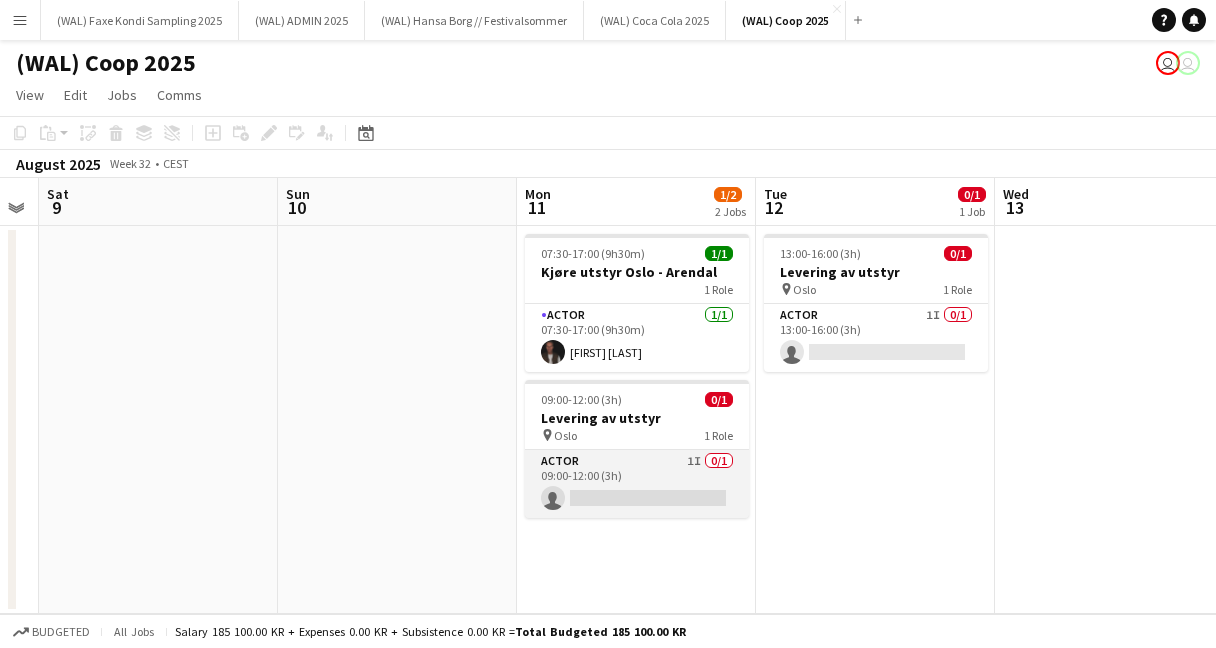 click on "Actor   1I   0/1   09:00-12:00 (3h)
single-neutral-actions" at bounding box center (637, 484) 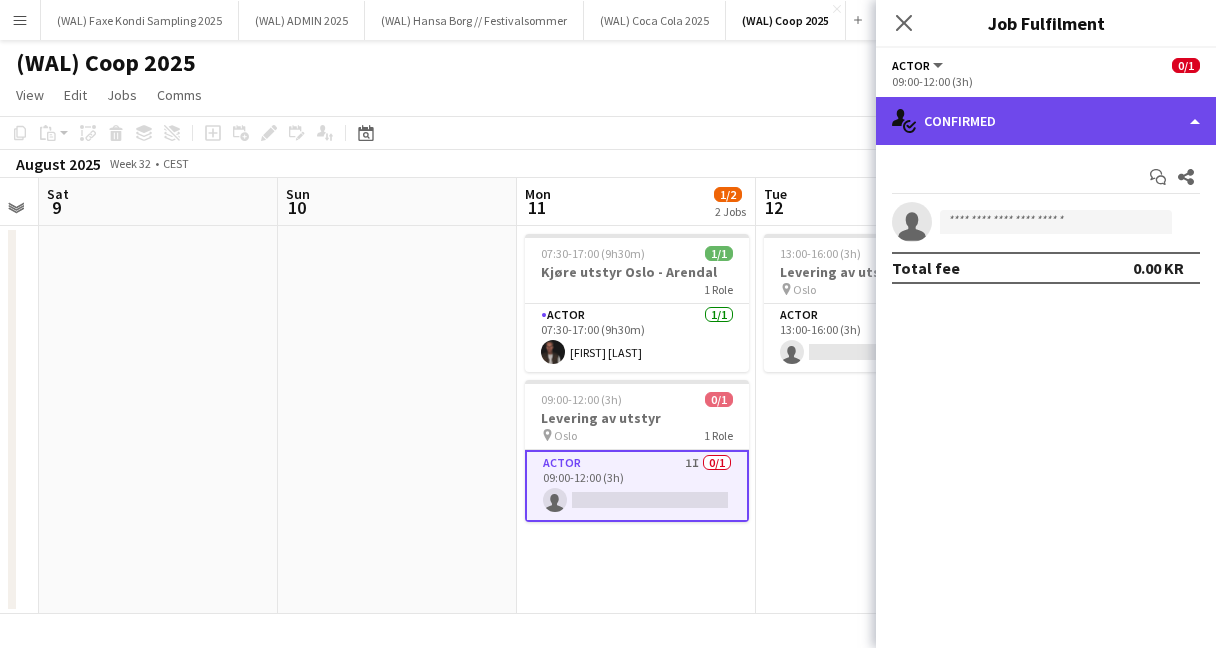 click on "single-neutral-actions-check-2
Confirmed" 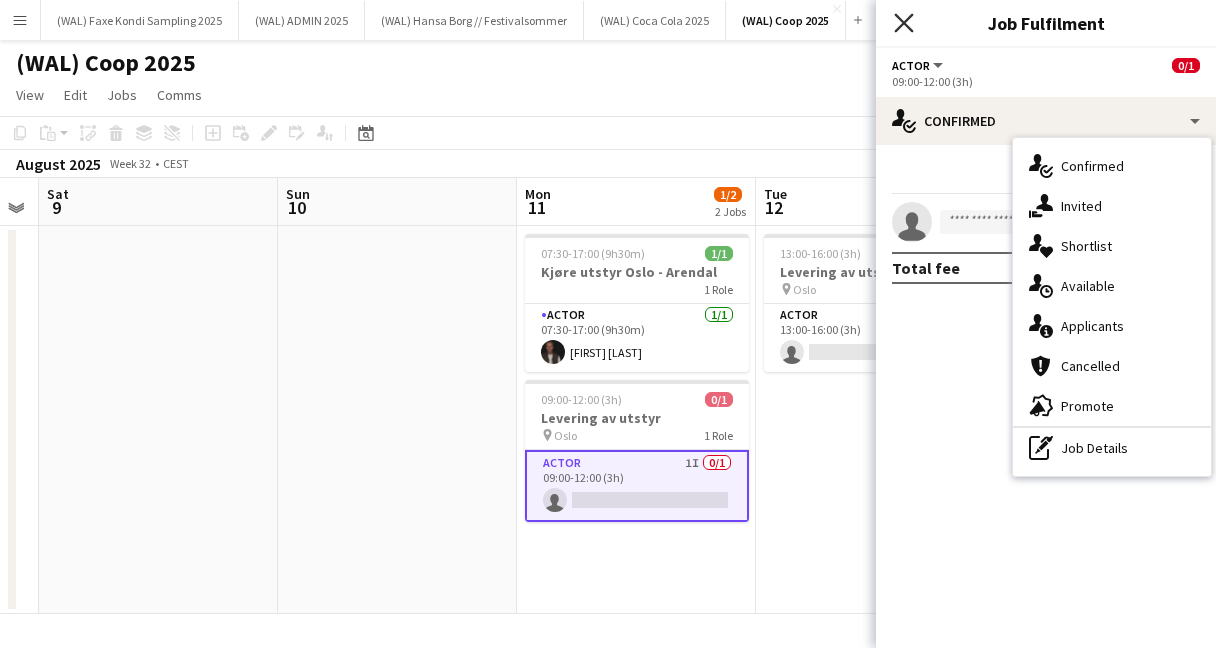 click on "Close pop-in" 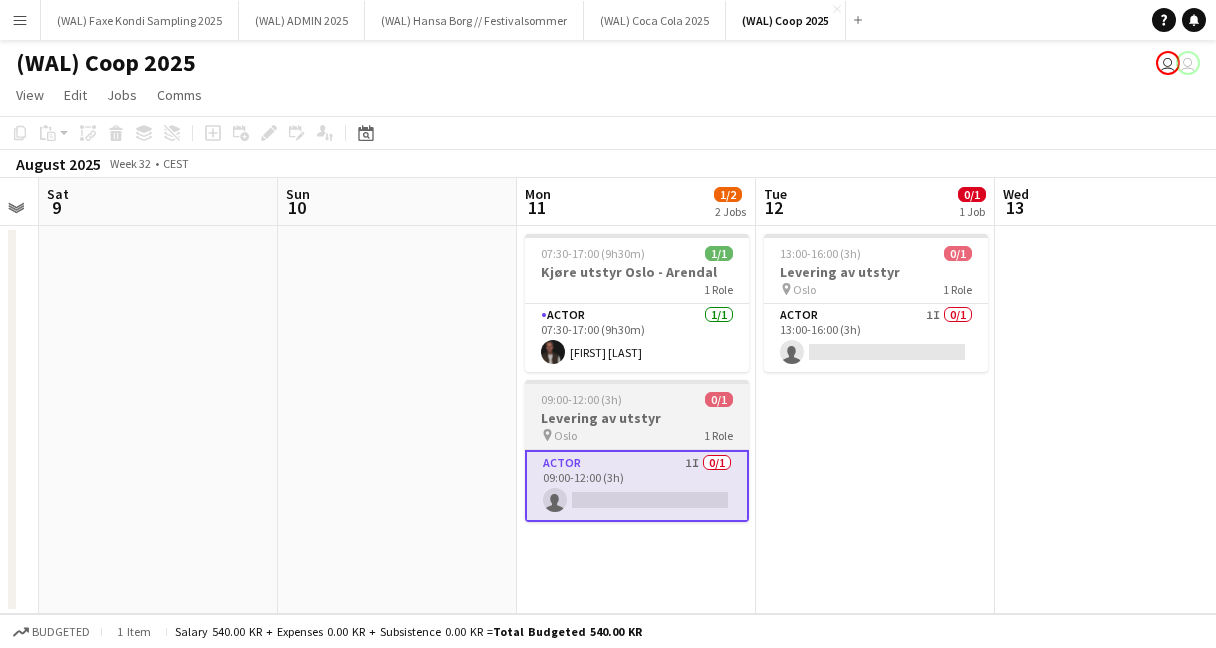 click on "Levering av utstyr" at bounding box center [637, 418] 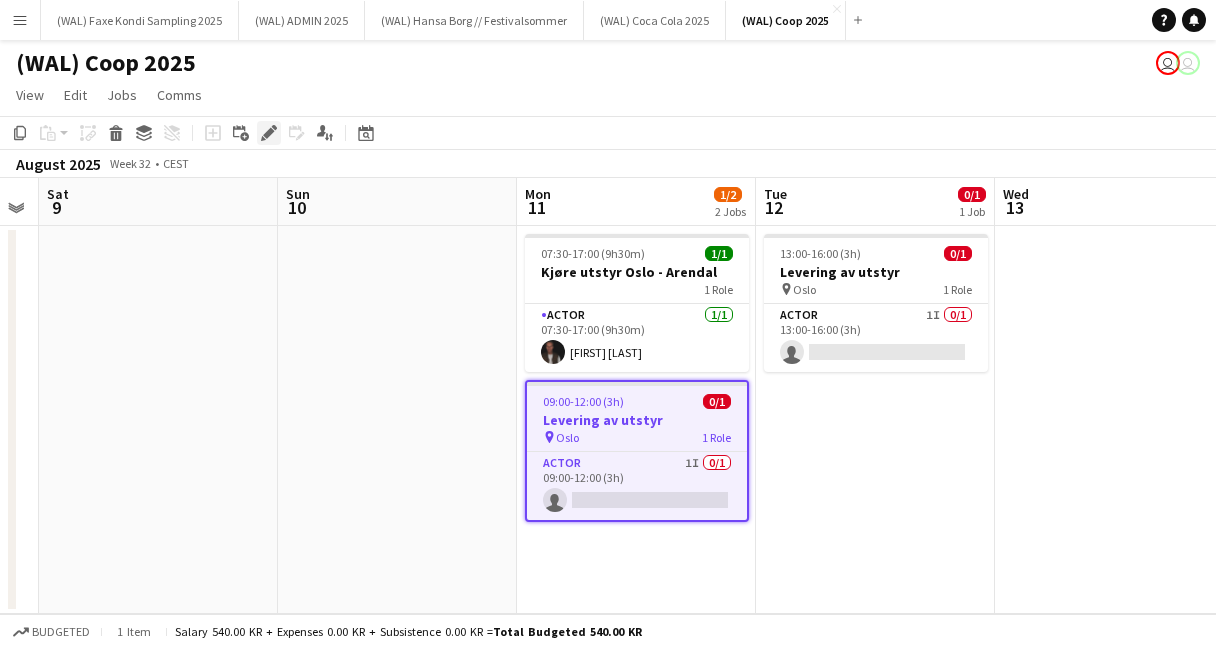 click 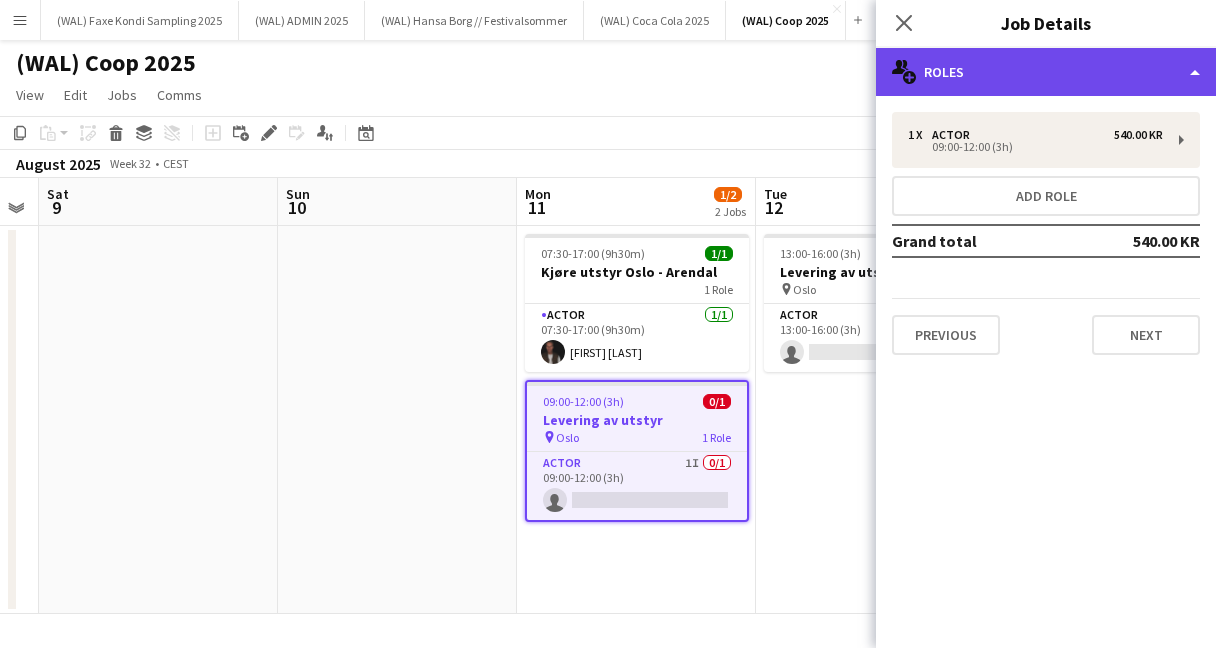 click on "multiple-users-add
Roles" 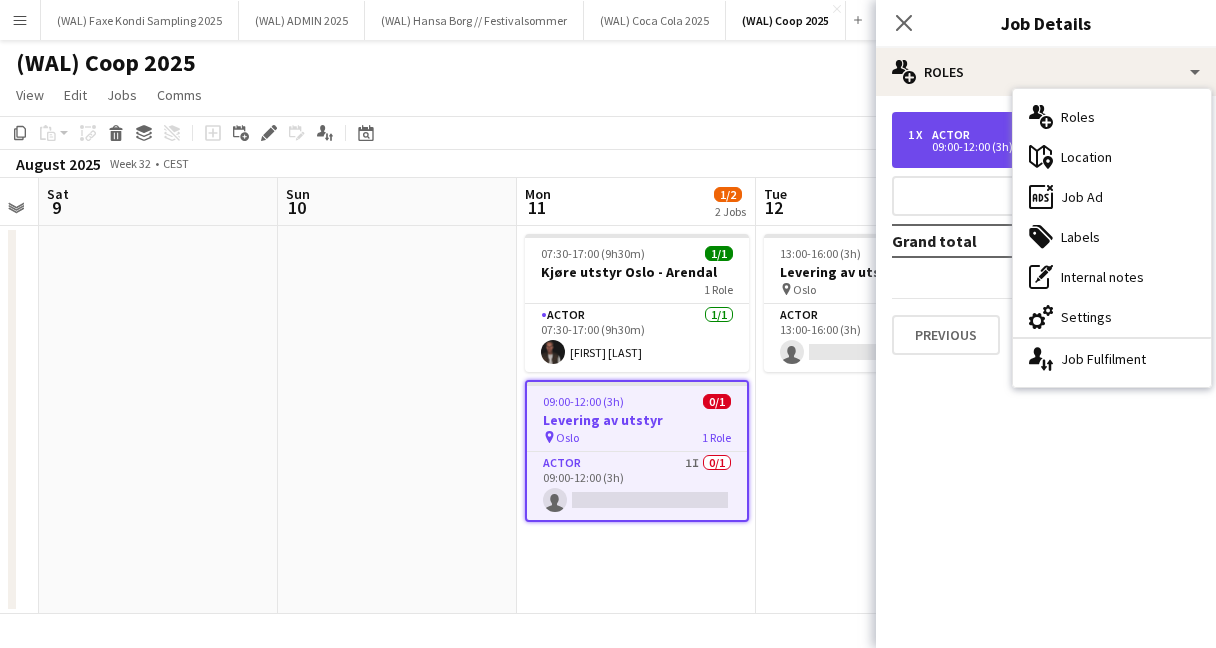 click on "1 x   Actor   540.00 KR   09:00-12:00 (3h)" at bounding box center [1046, 140] 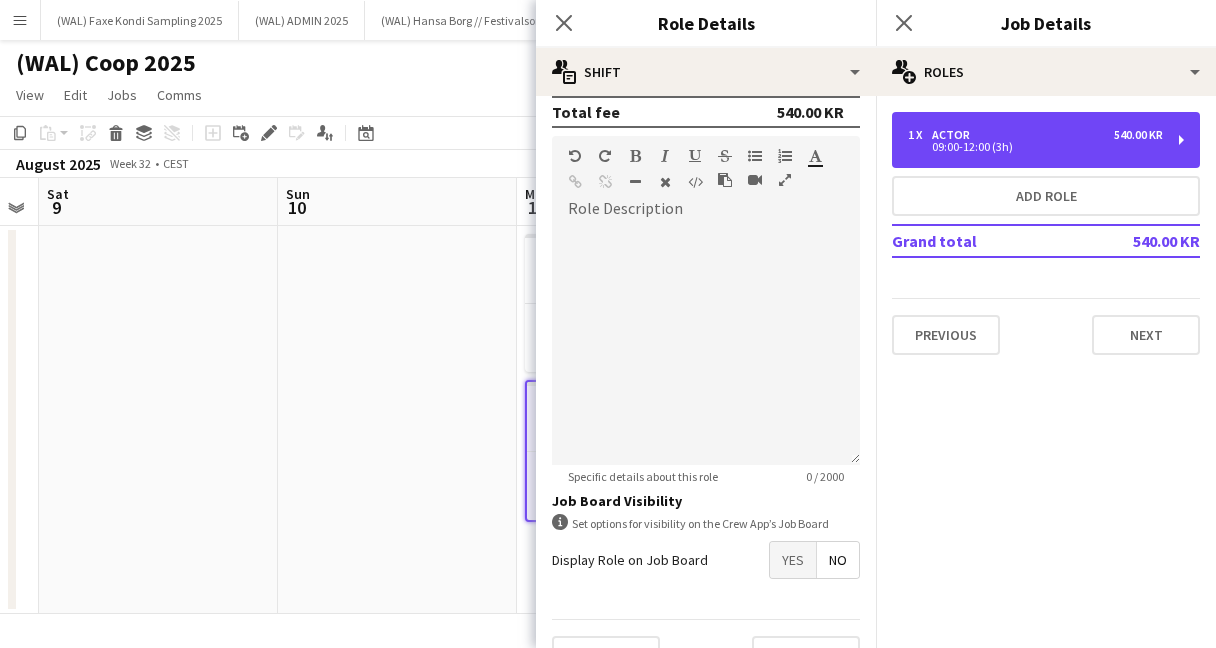 scroll, scrollTop: 604, scrollLeft: 0, axis: vertical 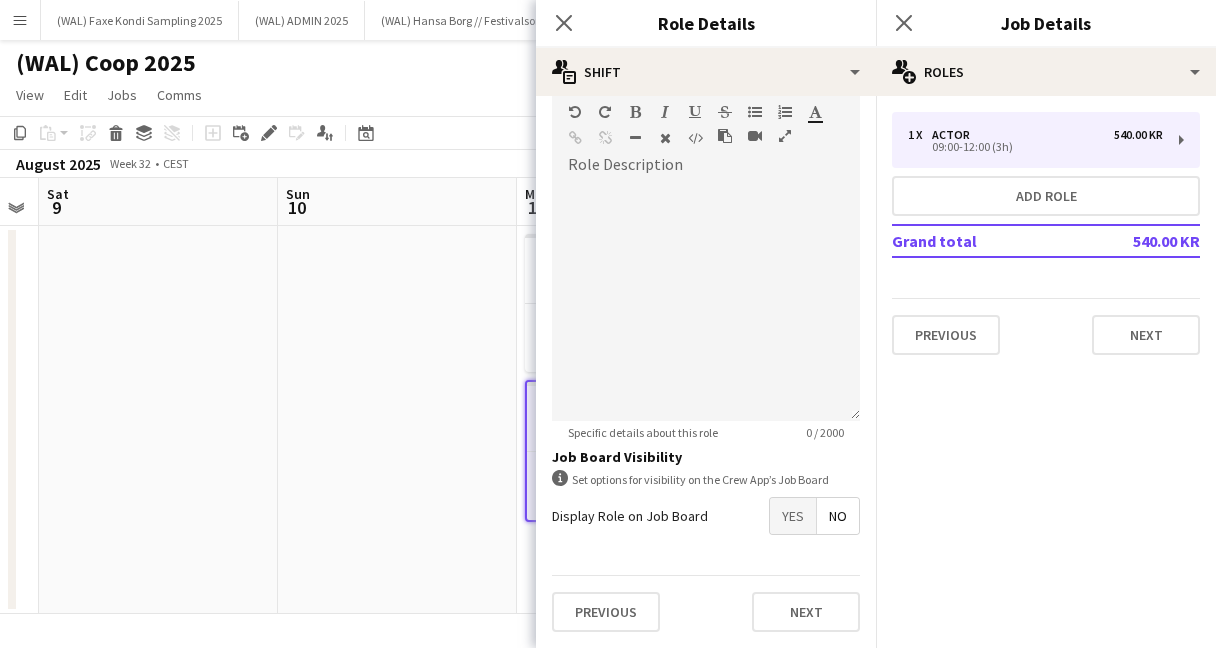 click on "Yes" at bounding box center [793, 516] 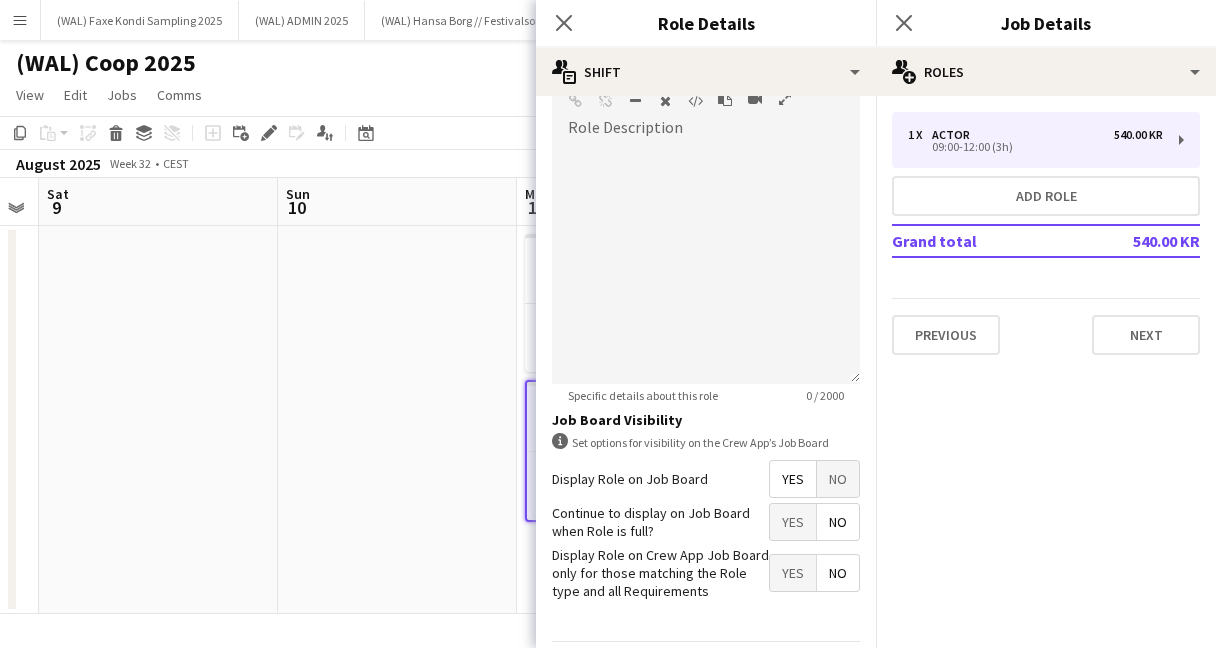 scroll, scrollTop: 706, scrollLeft: 0, axis: vertical 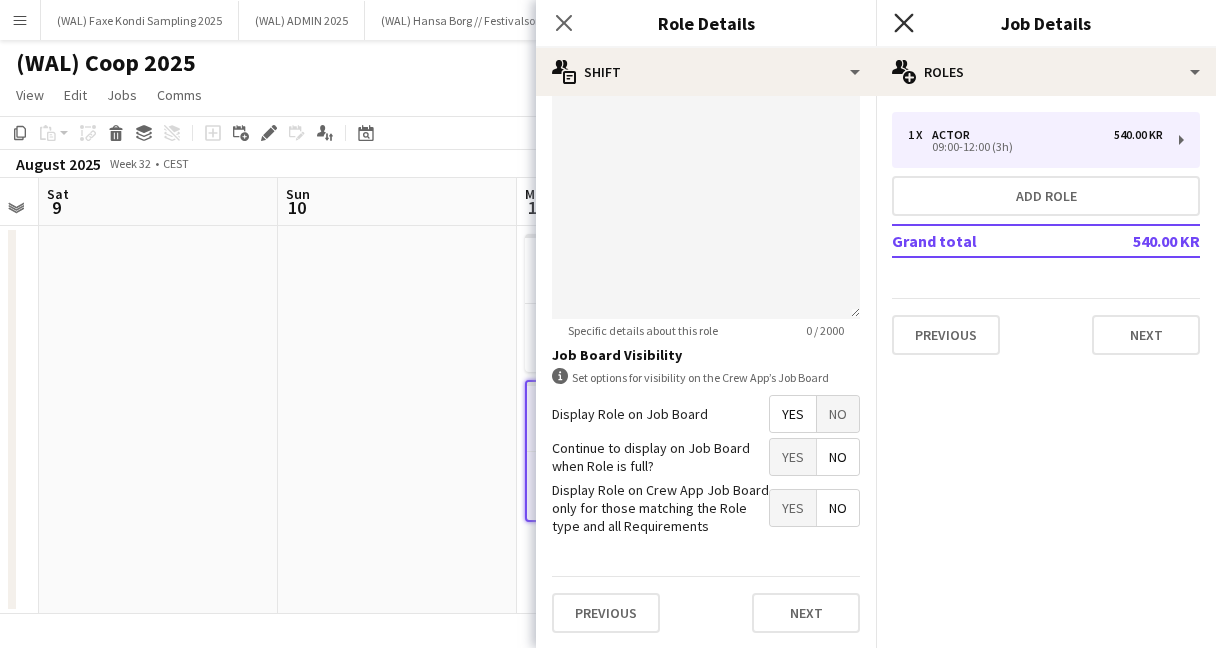 click on "Close pop-in" 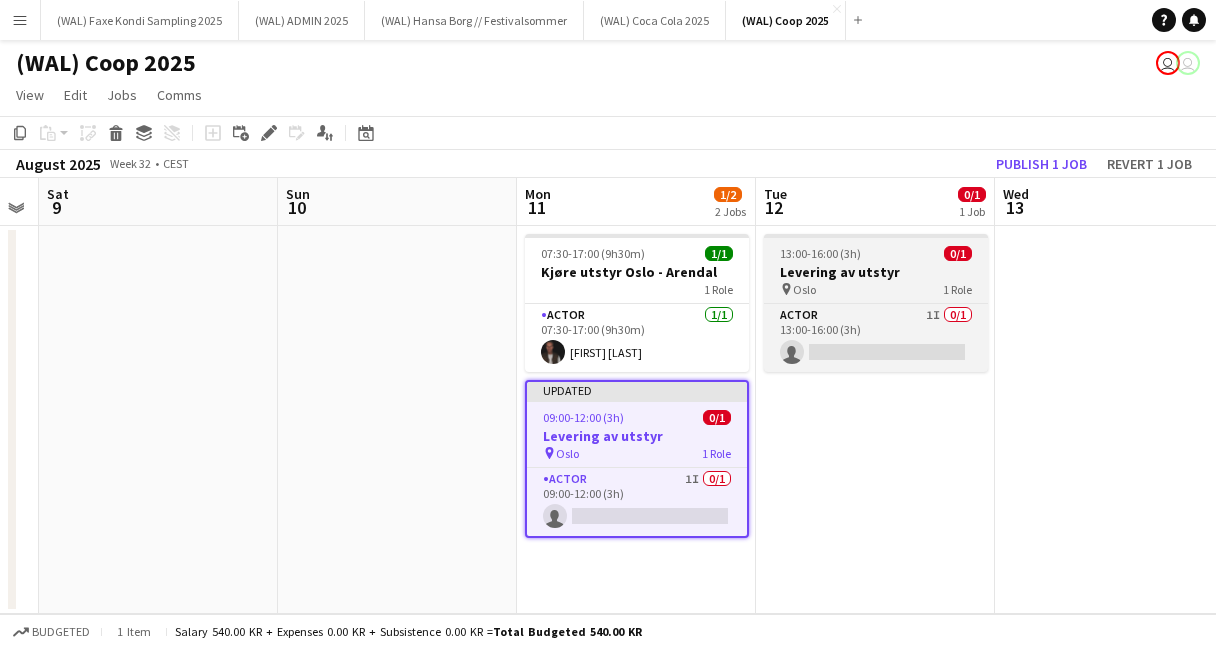 click on "13:00-16:00 (3h)" at bounding box center (820, 253) 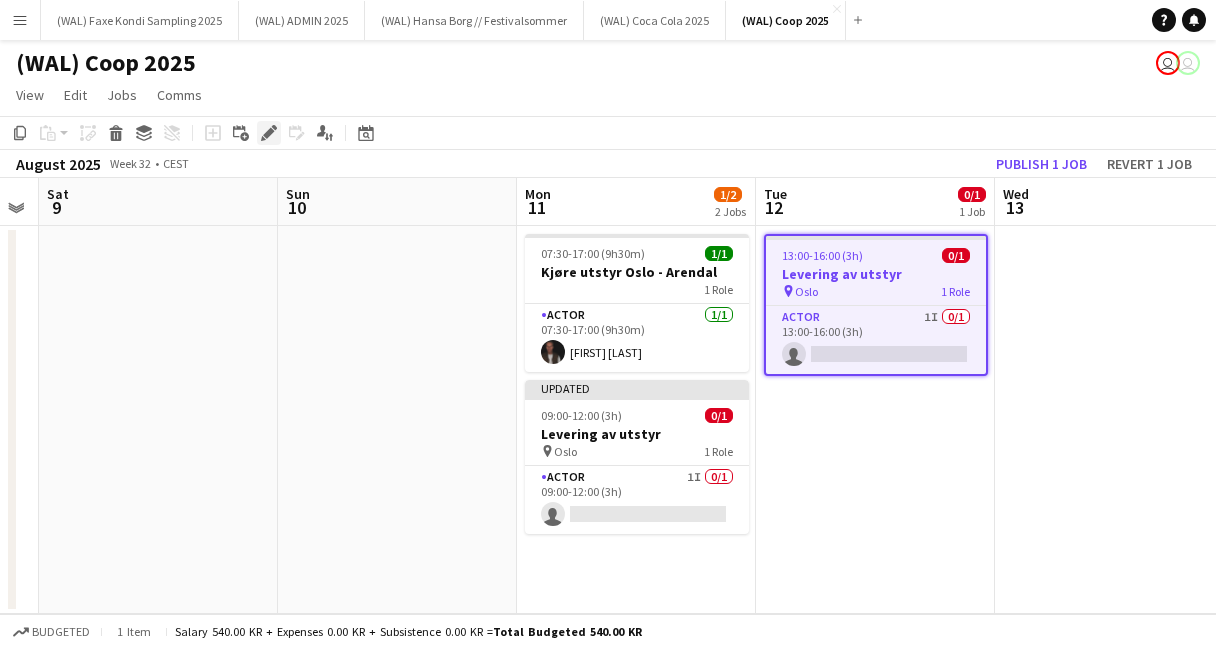 click on "Edit" 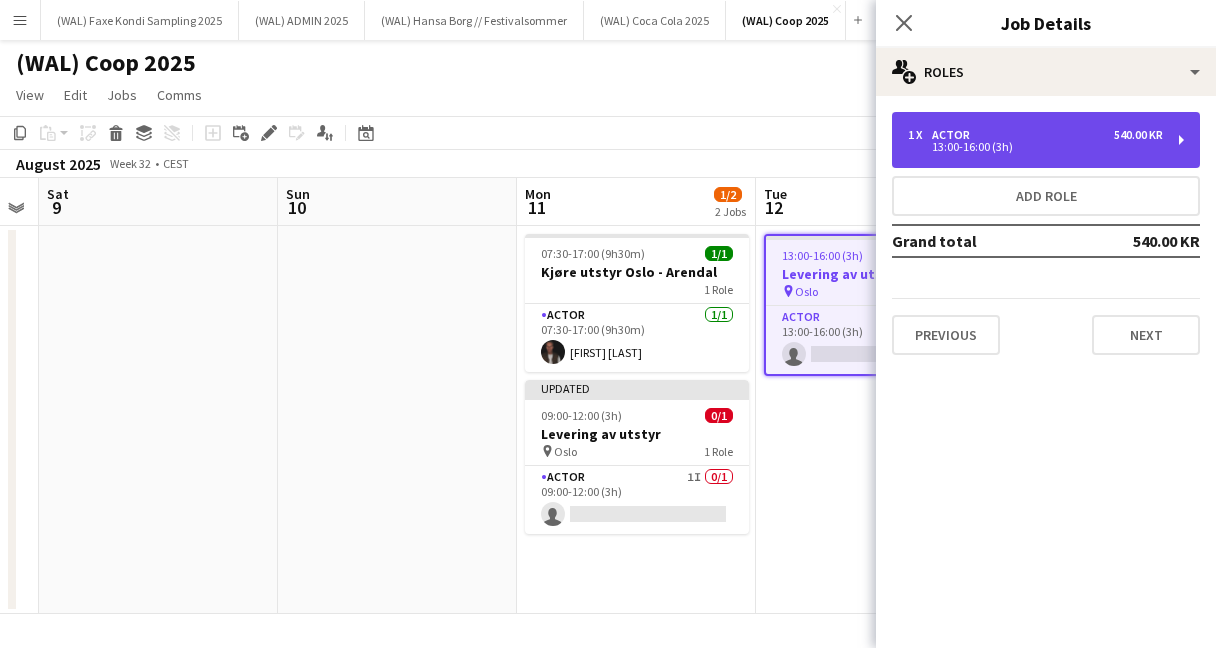 click on "Actor" at bounding box center (955, 135) 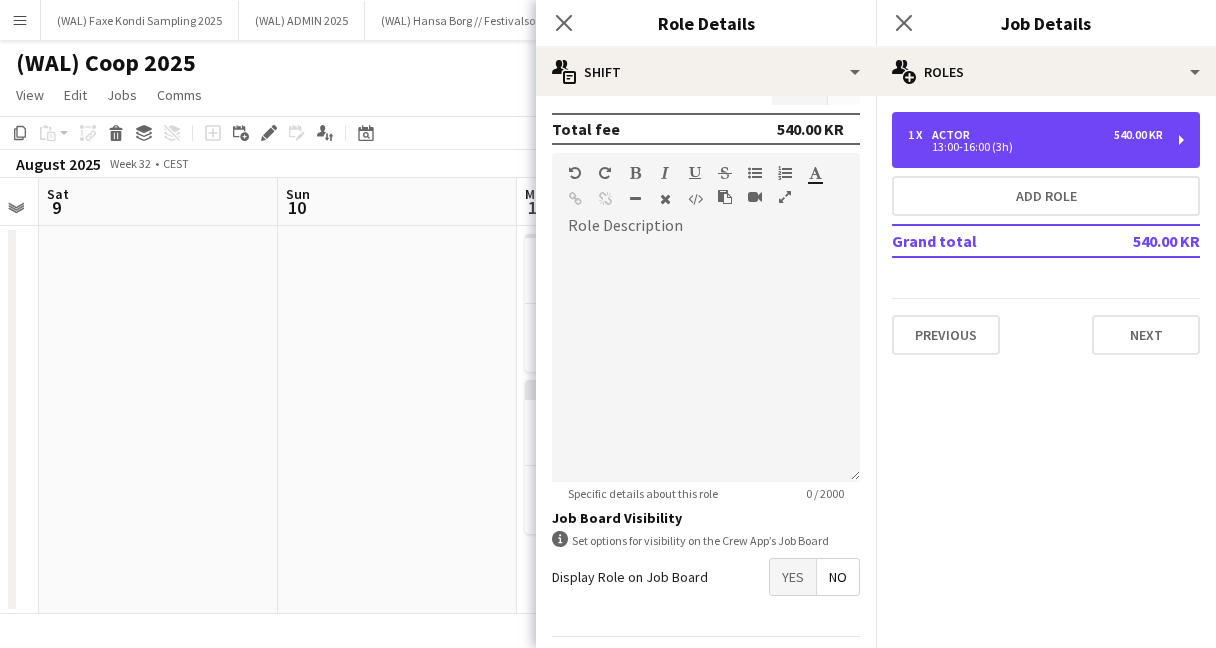 scroll, scrollTop: 604, scrollLeft: 0, axis: vertical 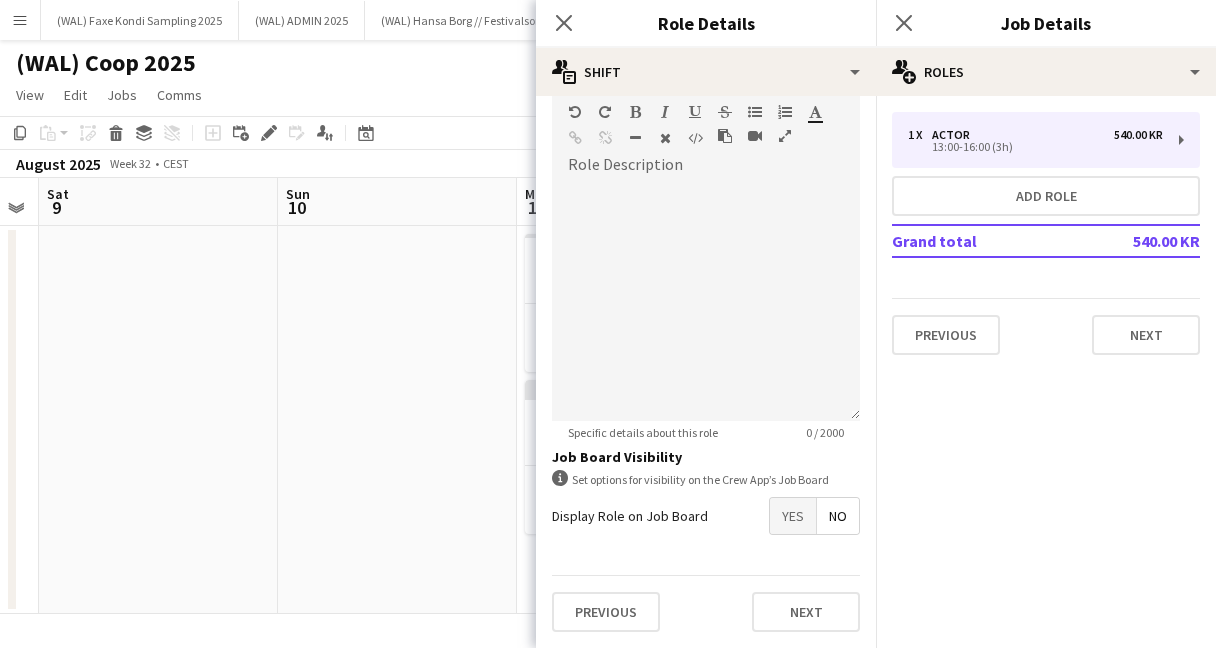 click on "Yes" at bounding box center (793, 516) 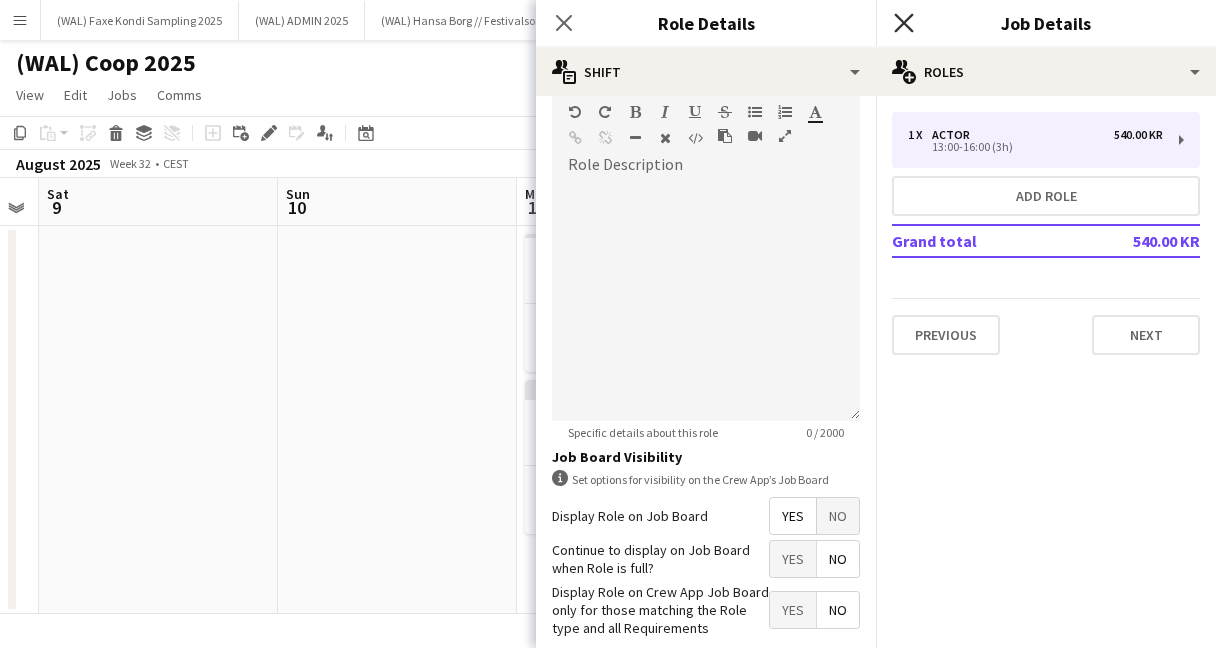 click on "Close pop-in" 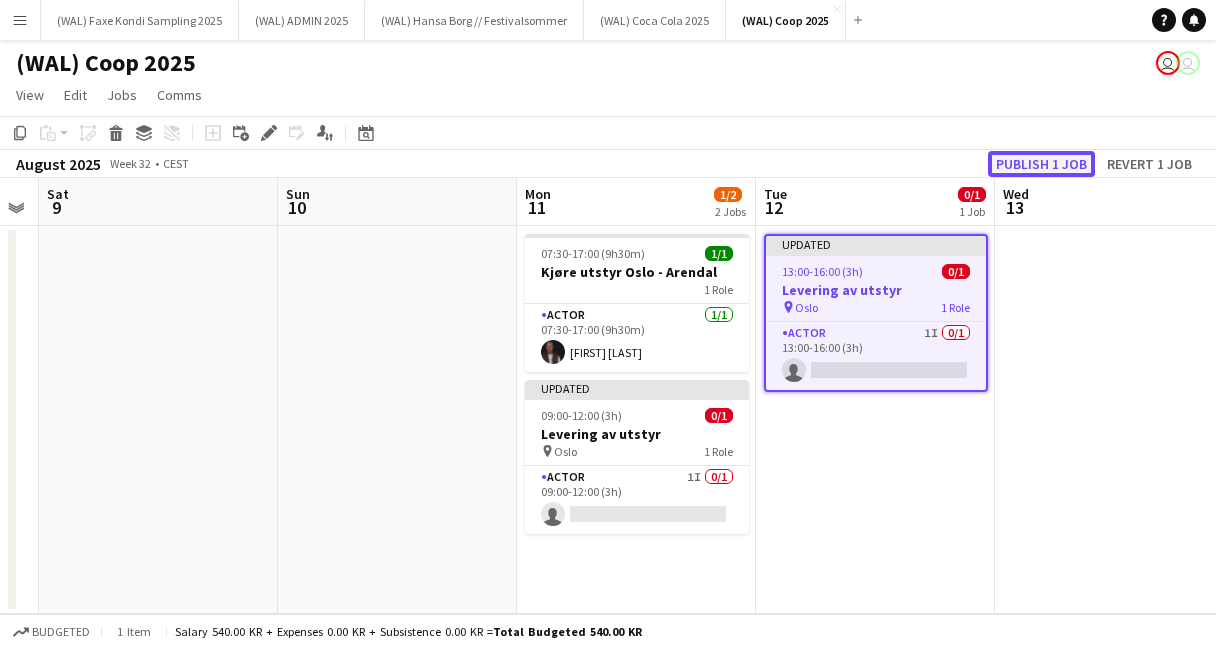 click on "Publish 1 job" 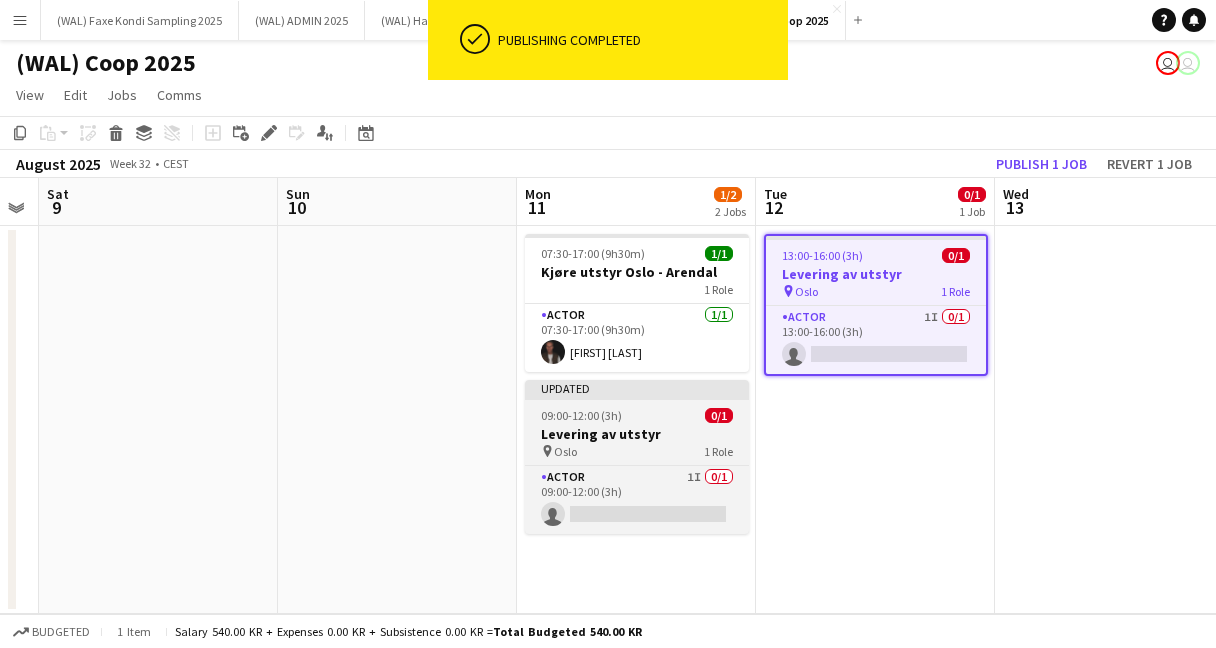 click on "0/1" at bounding box center (719, 415) 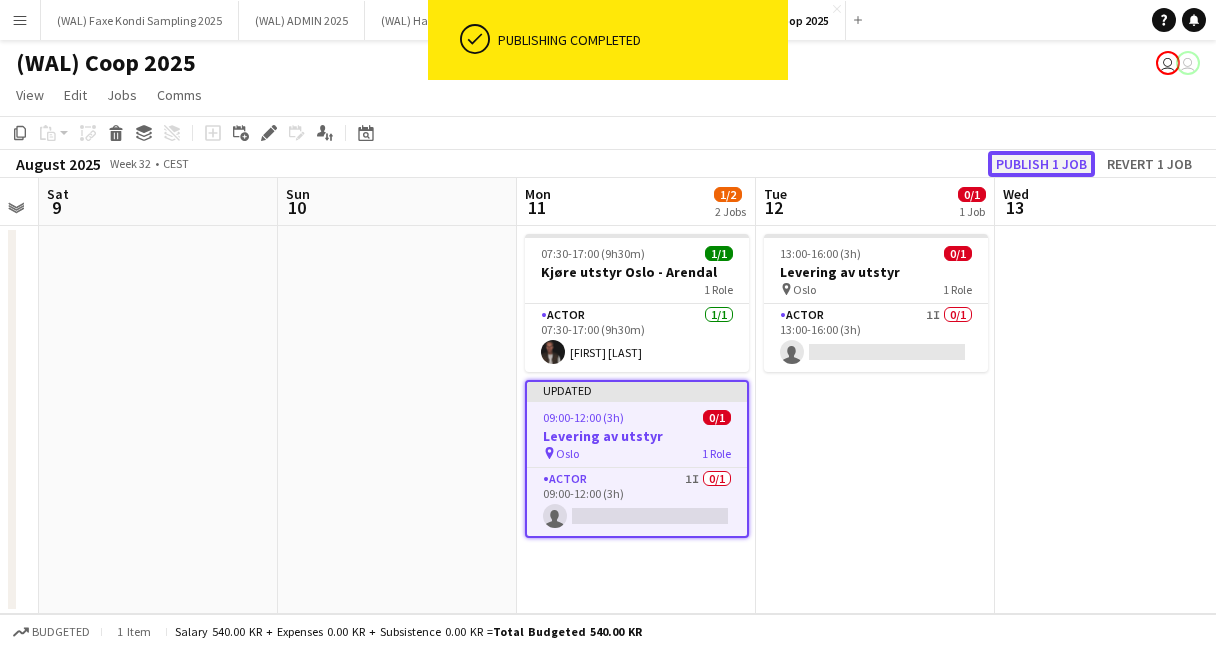 click on "Publish 1 job" 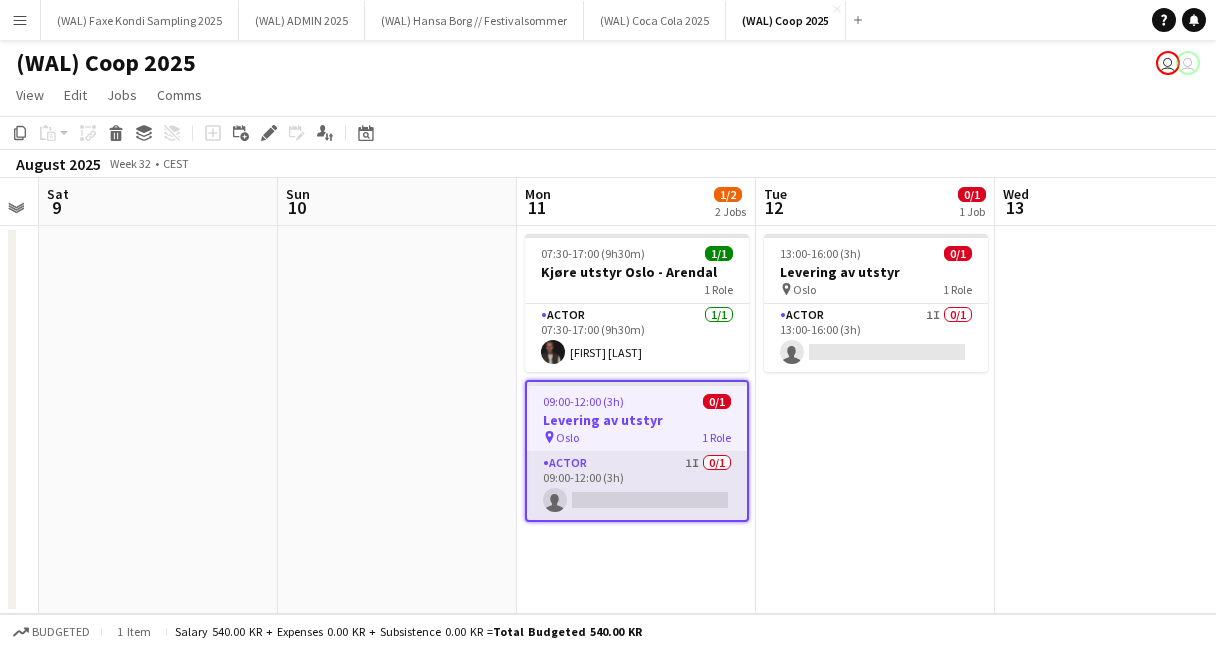 click on "Actor   1I   0/1   09:00-12:00 (3h)
single-neutral-actions" at bounding box center (637, 486) 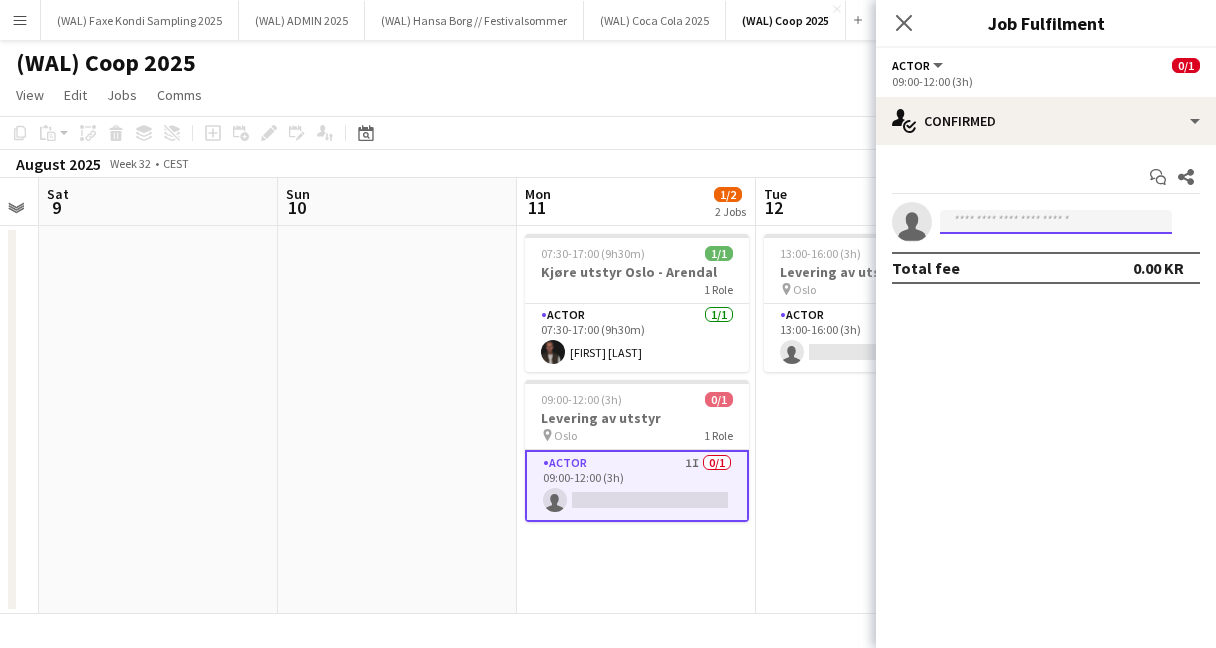 click at bounding box center (1056, 222) 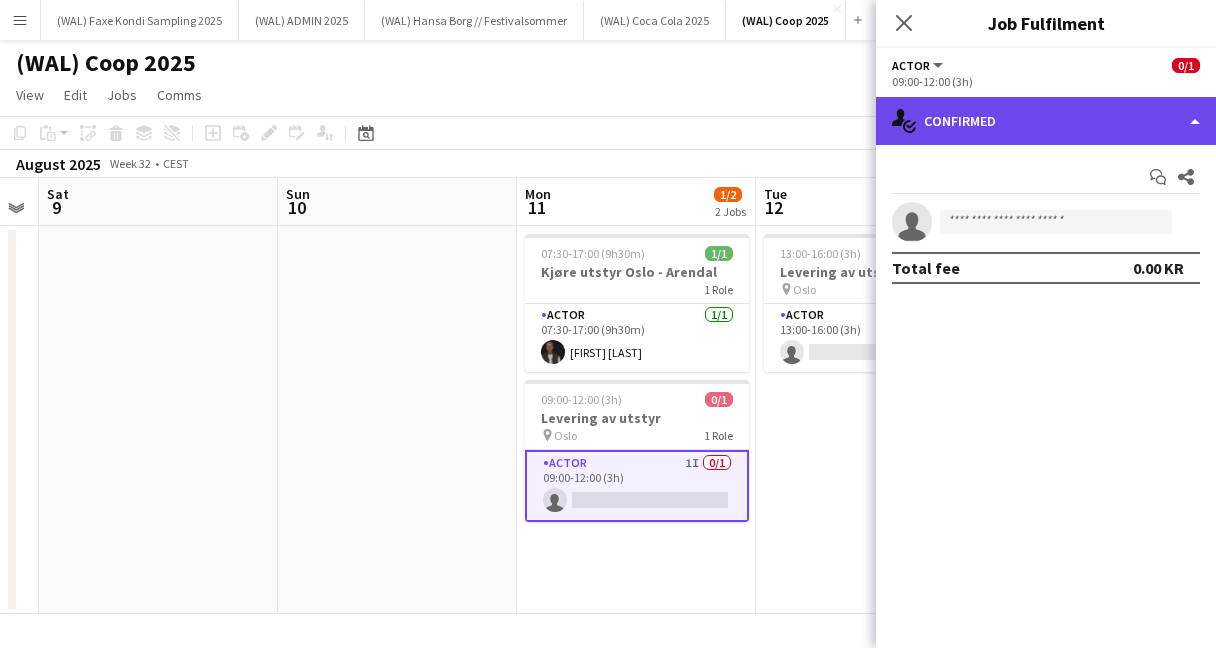 click on "single-neutral-actions-check-2
Confirmed" 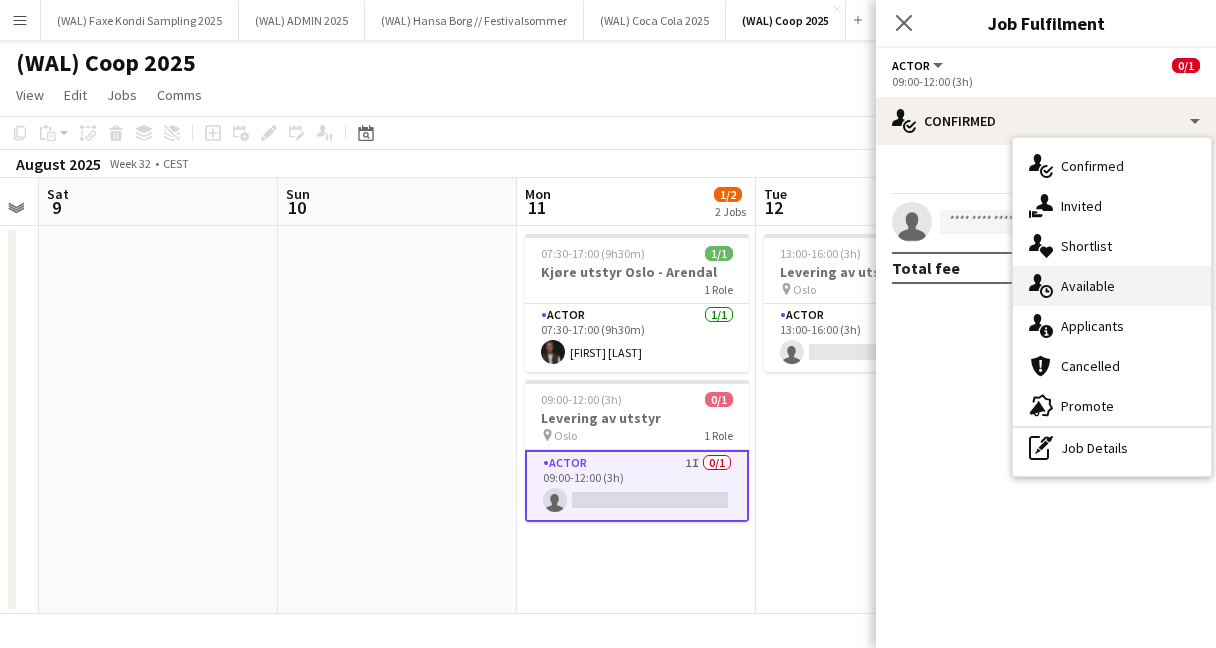 click on "single-neutral-actions-upload
Available" at bounding box center [1112, 286] 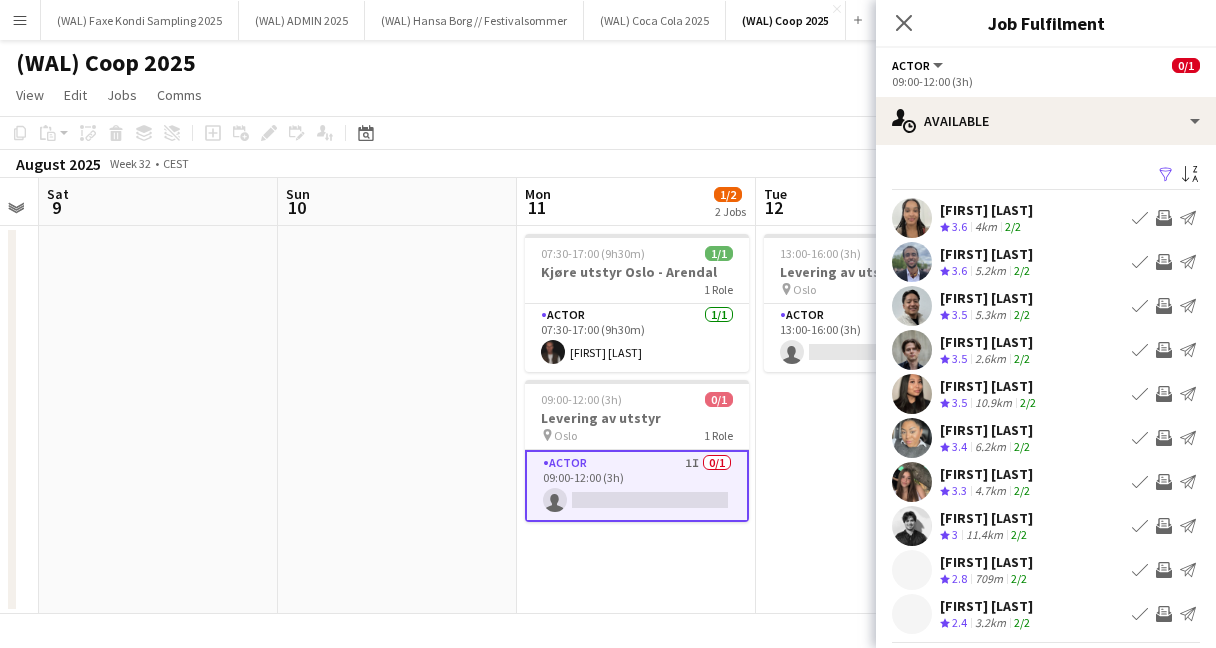 scroll, scrollTop: 64, scrollLeft: 0, axis: vertical 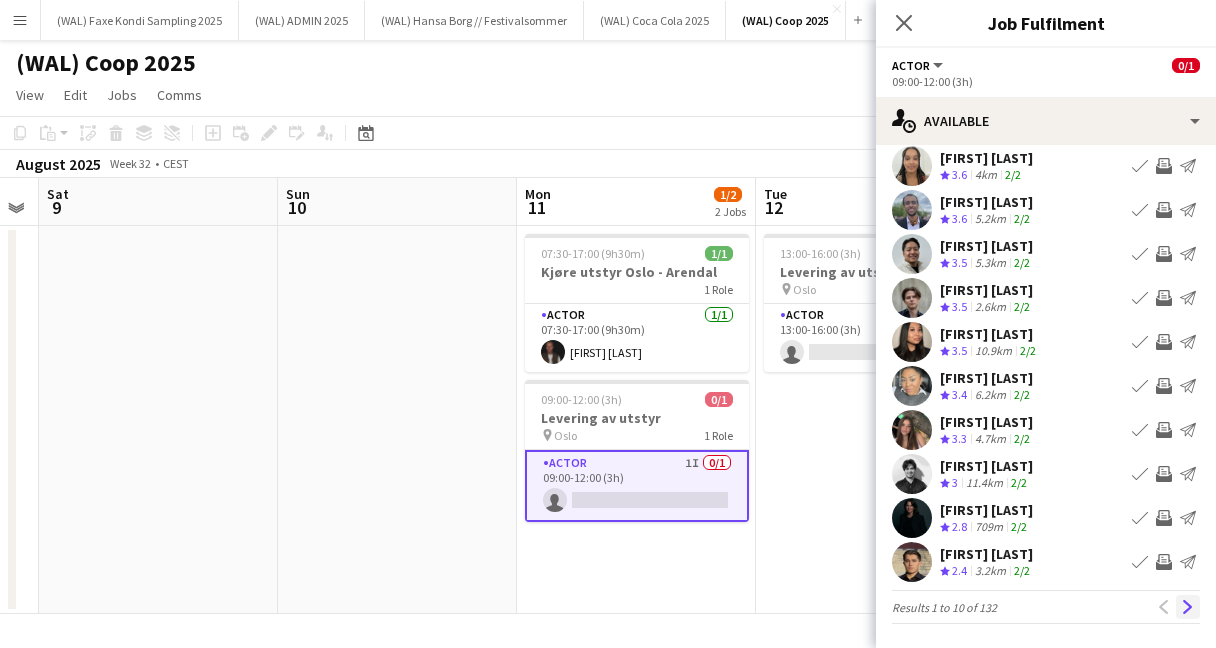click on "Next" 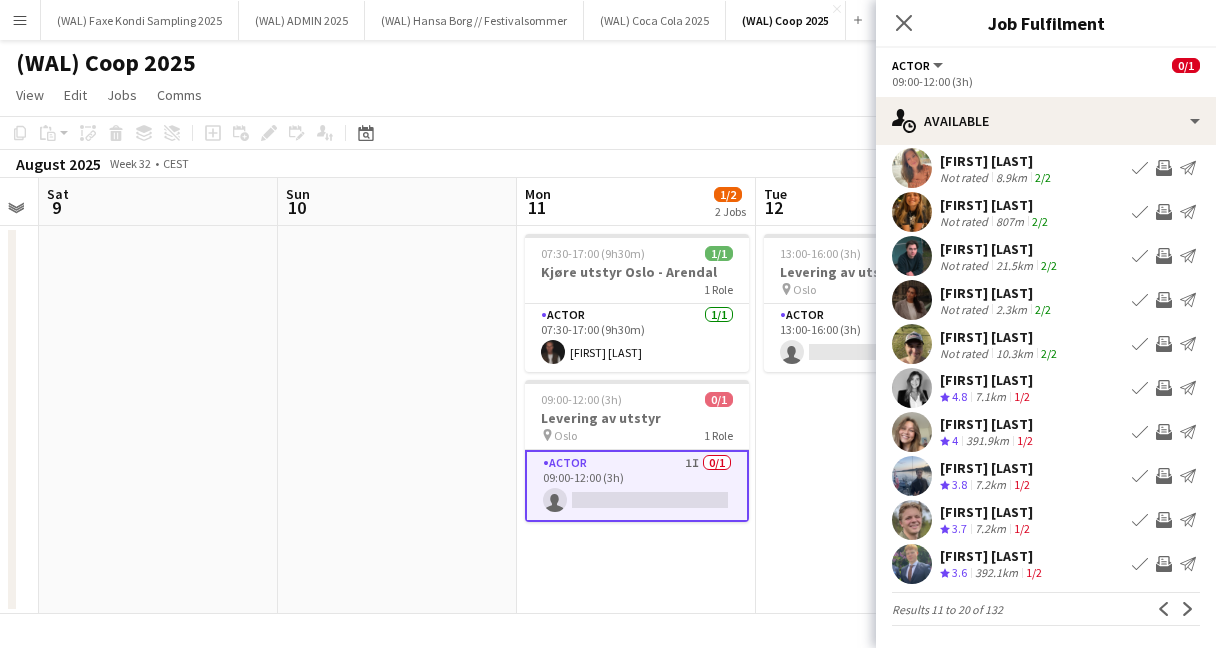 scroll, scrollTop: 52, scrollLeft: 0, axis: vertical 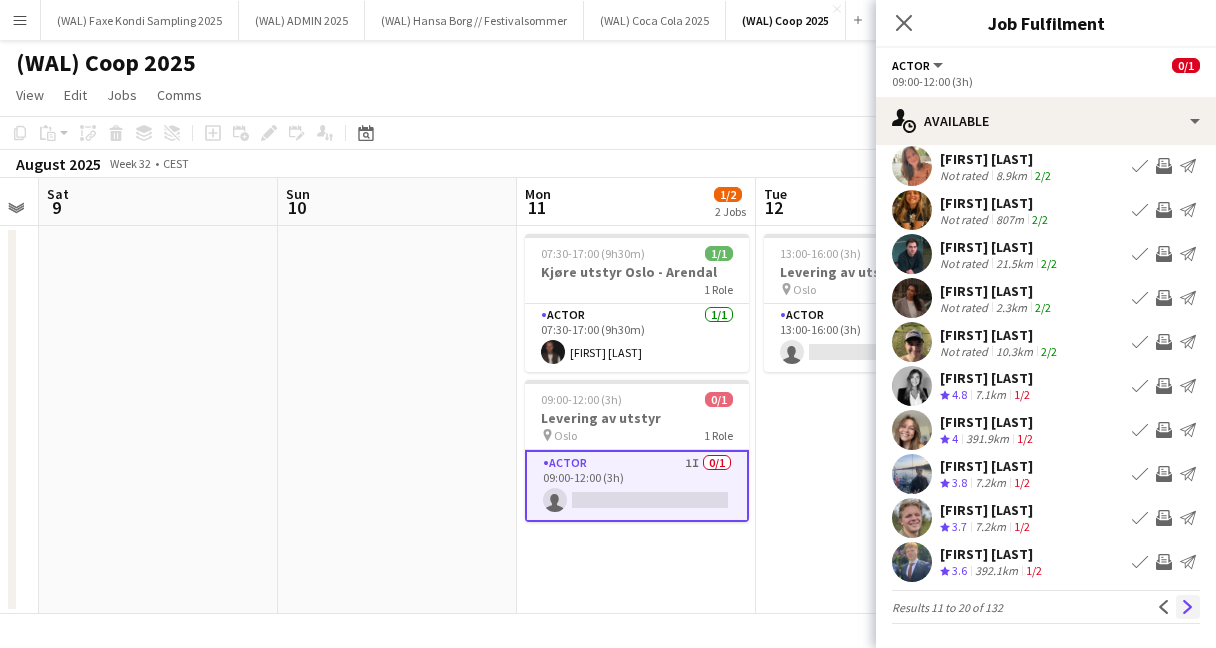 click on "Next" 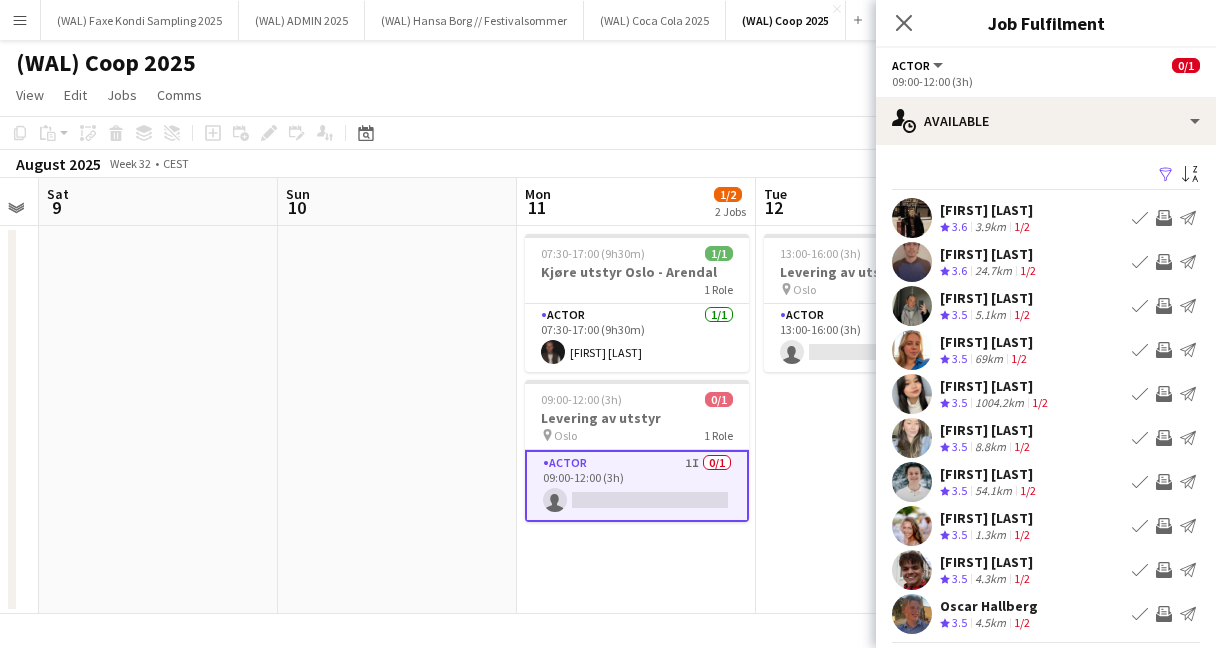 scroll, scrollTop: 52, scrollLeft: 0, axis: vertical 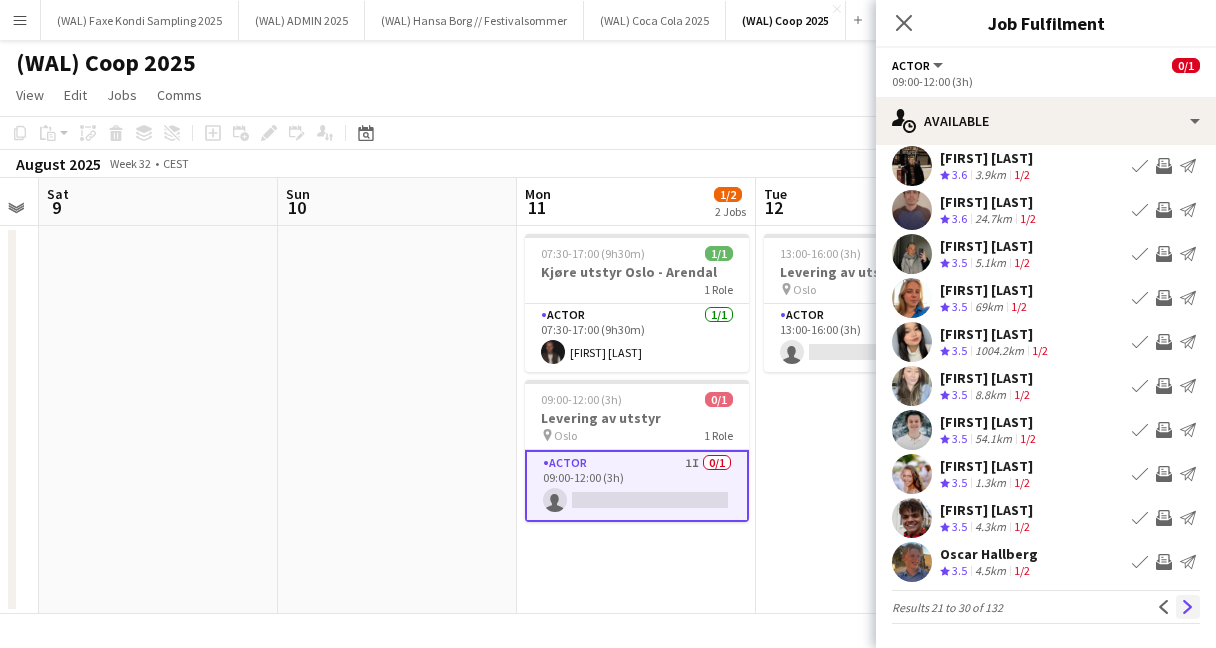click on "Next" 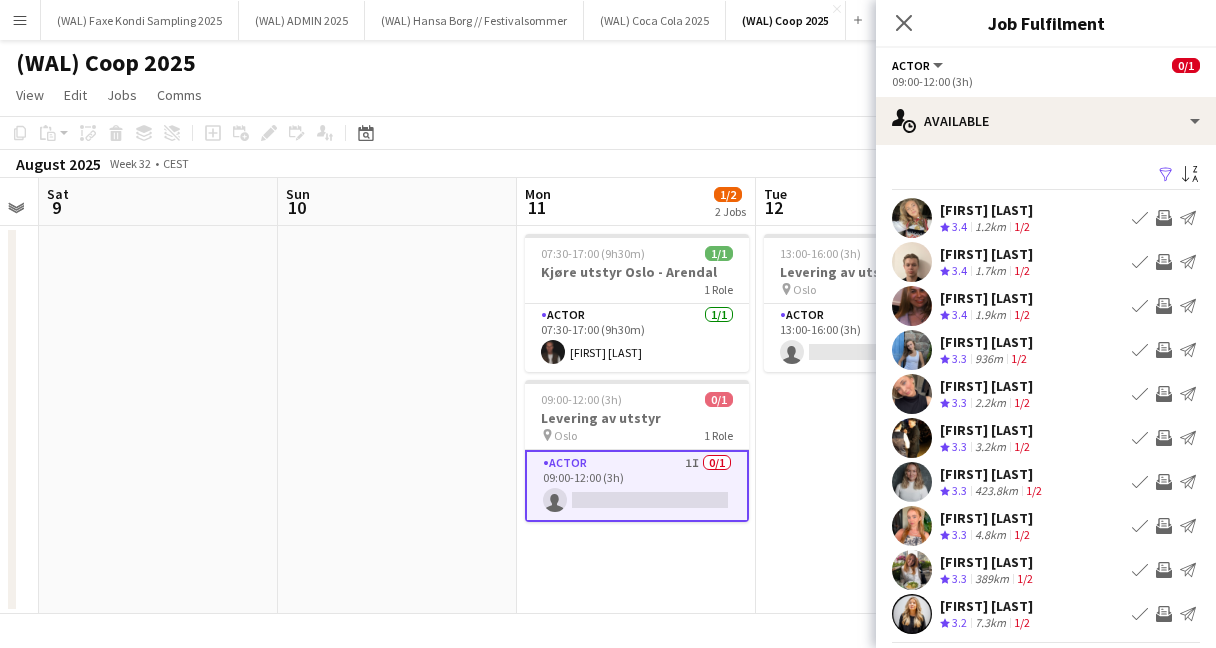 scroll, scrollTop: 52, scrollLeft: 0, axis: vertical 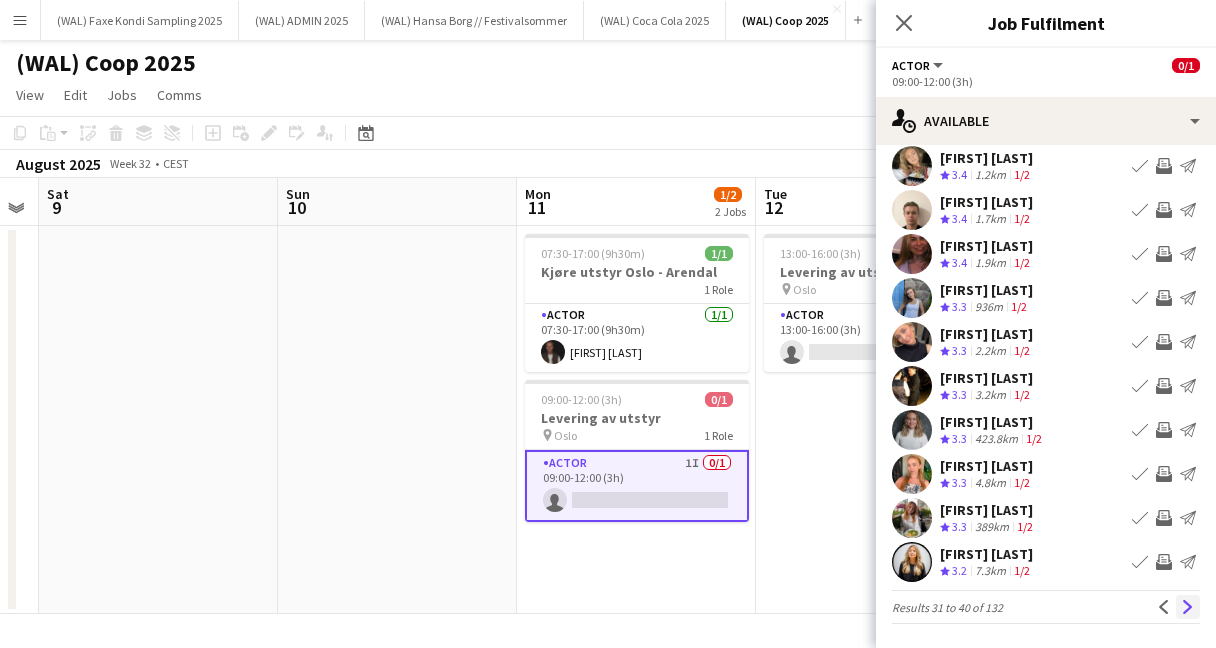 click on "Next" 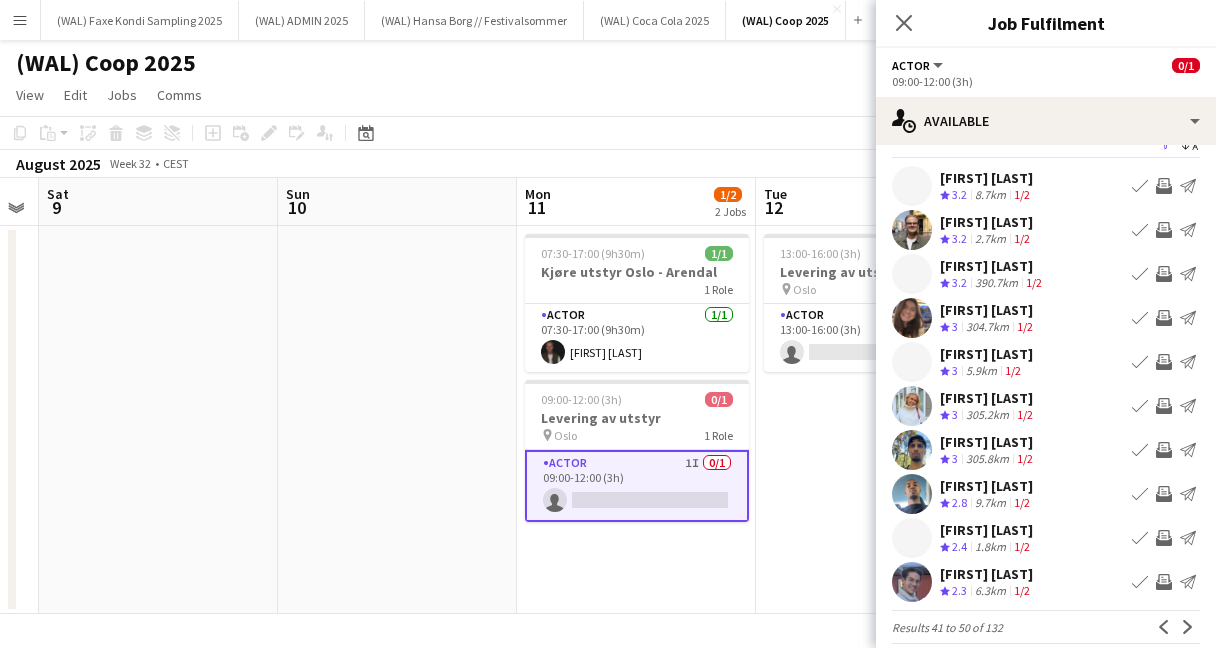 scroll, scrollTop: 52, scrollLeft: 0, axis: vertical 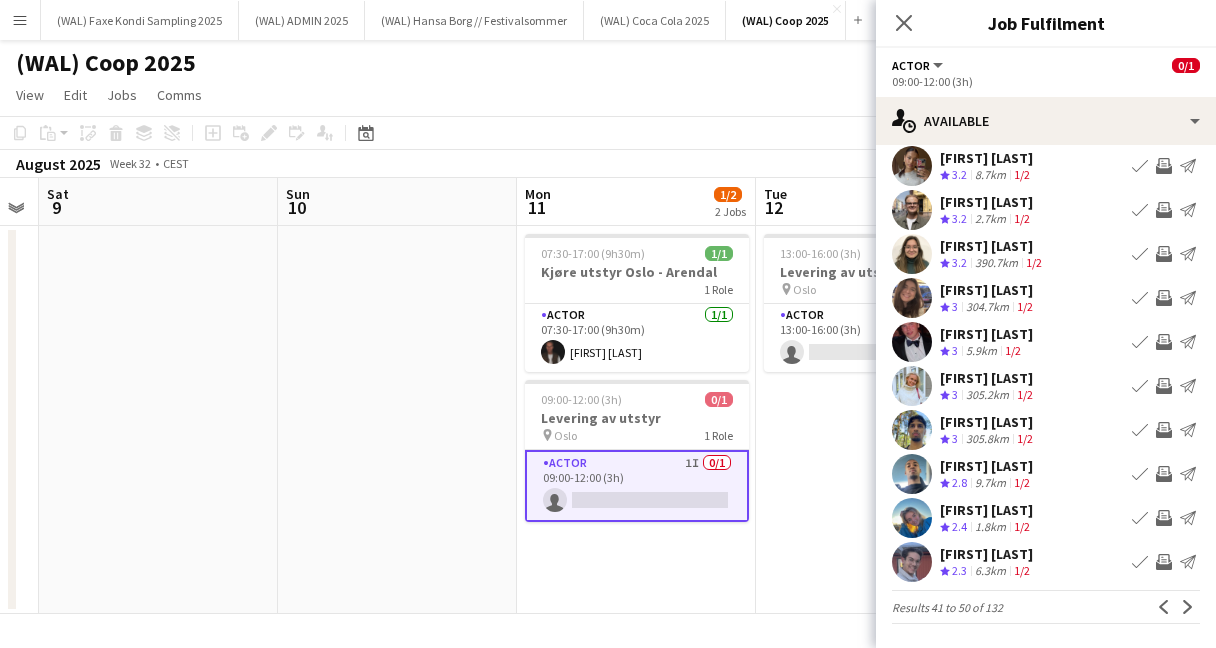 click on "Previous
Next" 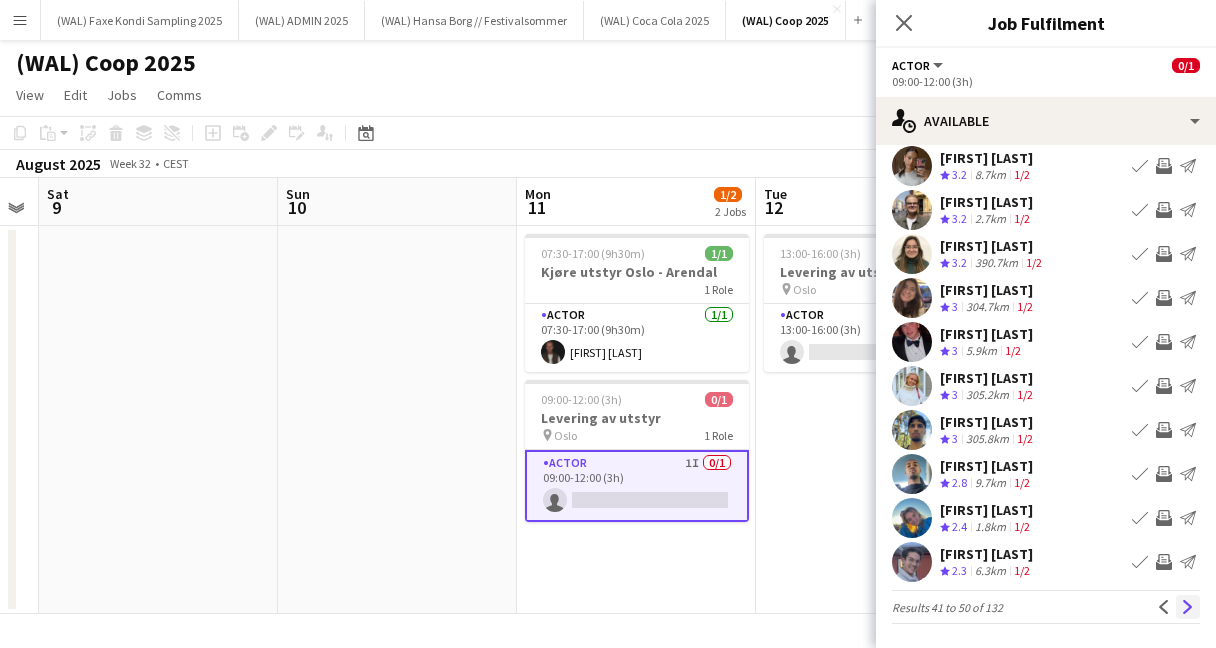 click on "Next" 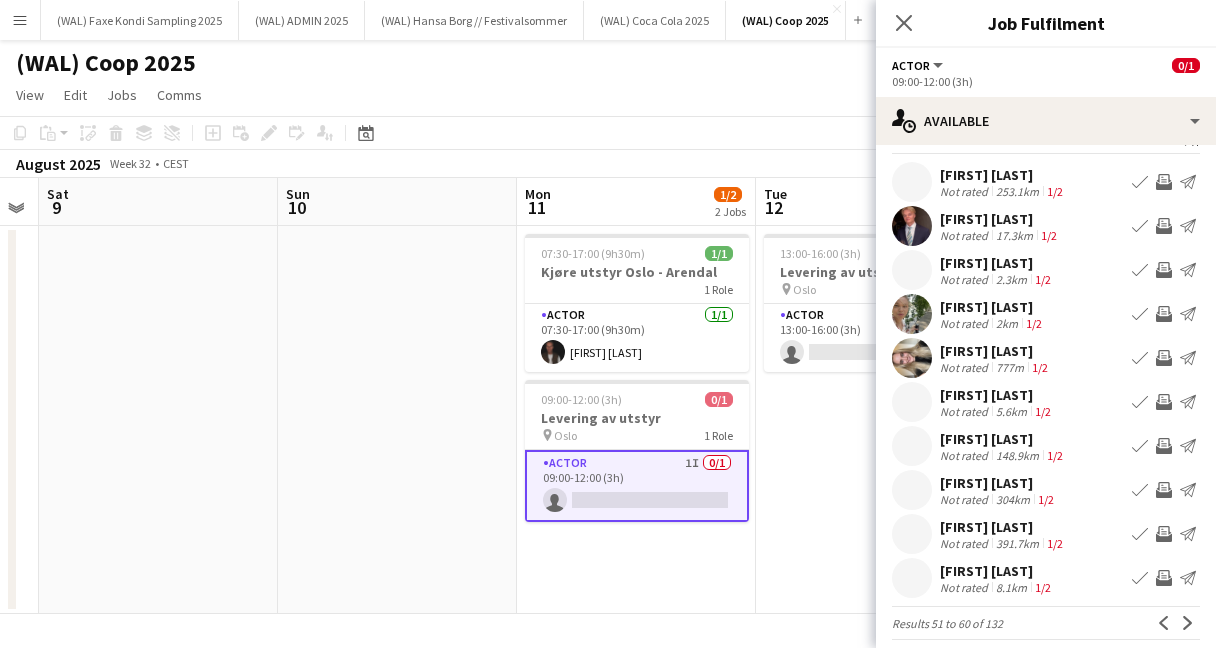 scroll, scrollTop: 52, scrollLeft: 0, axis: vertical 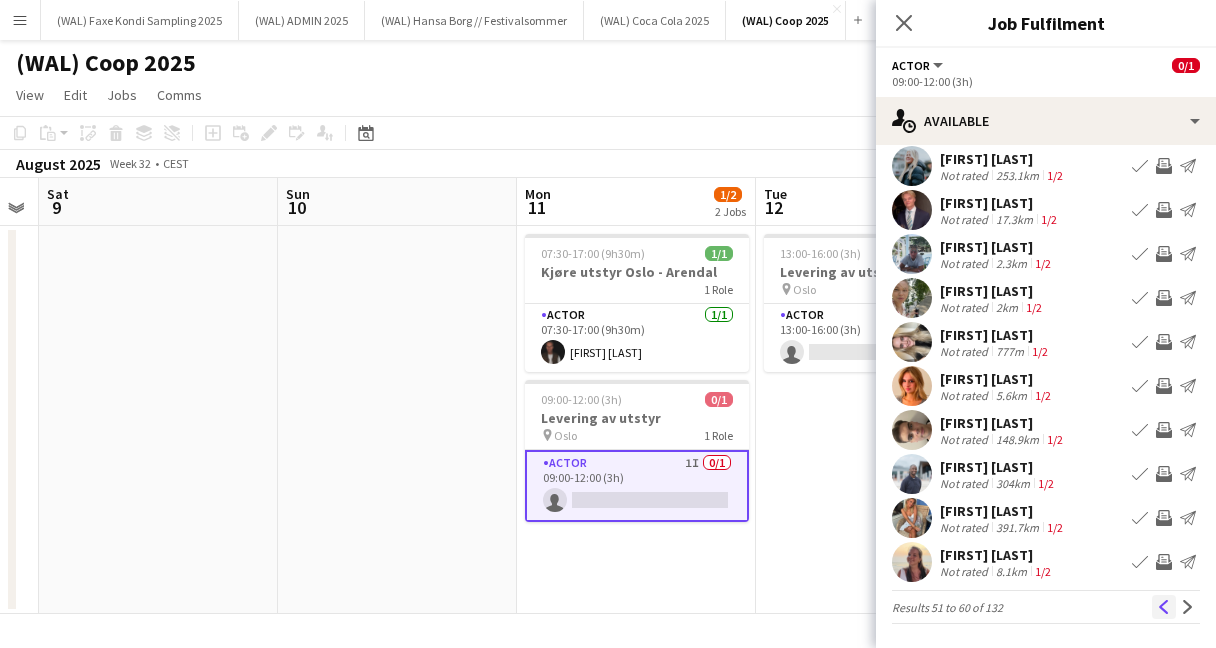 click on "Previous" 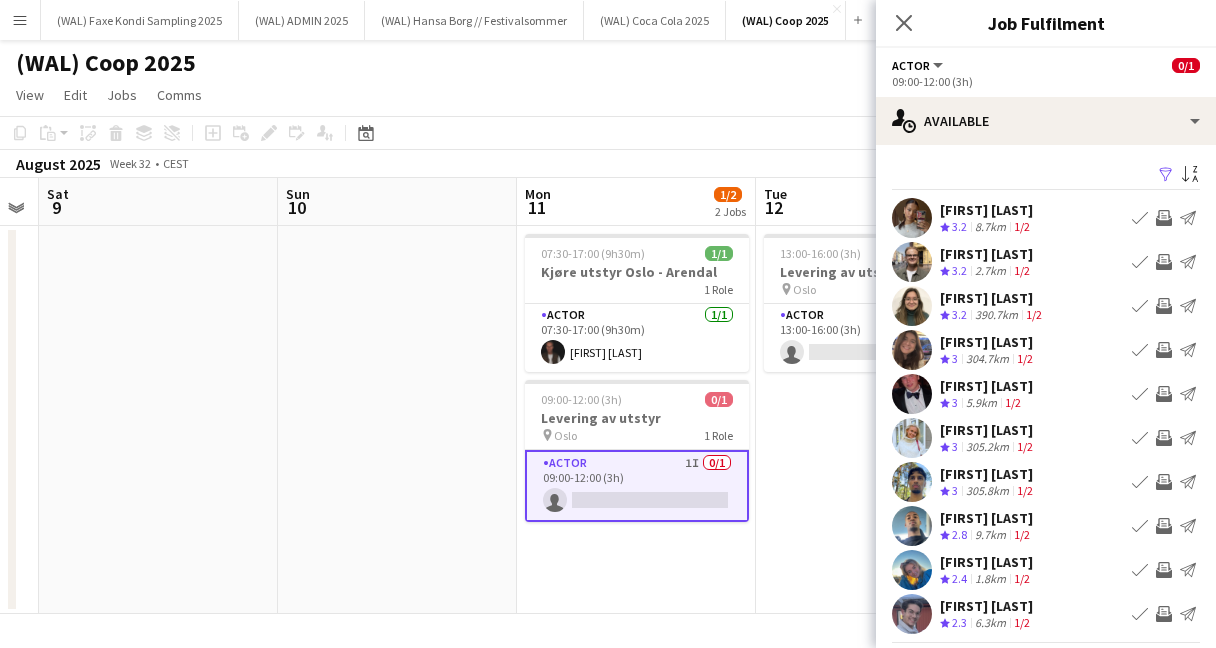scroll, scrollTop: 52, scrollLeft: 0, axis: vertical 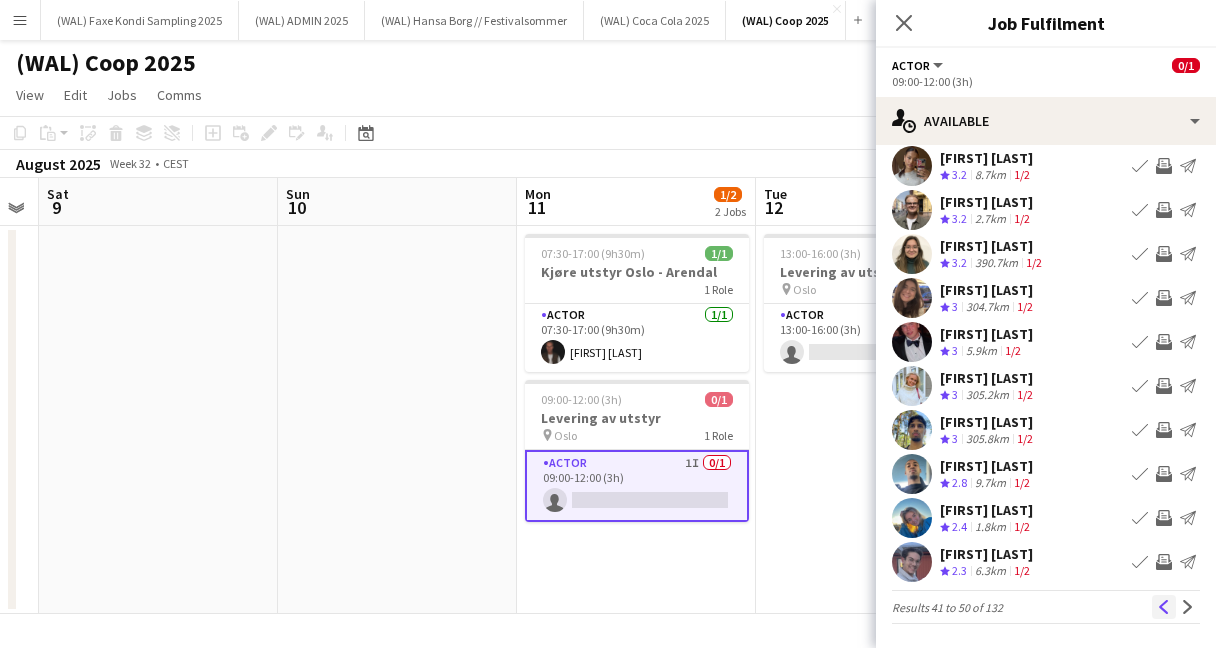 click on "Previous" 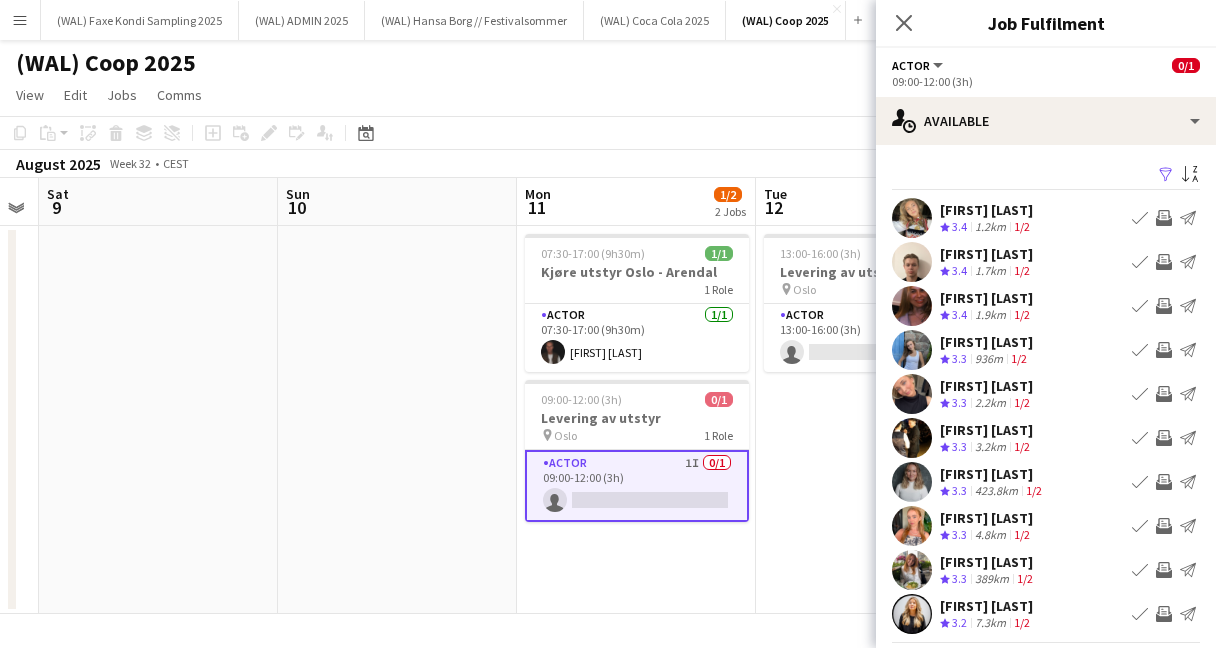 scroll, scrollTop: 52, scrollLeft: 0, axis: vertical 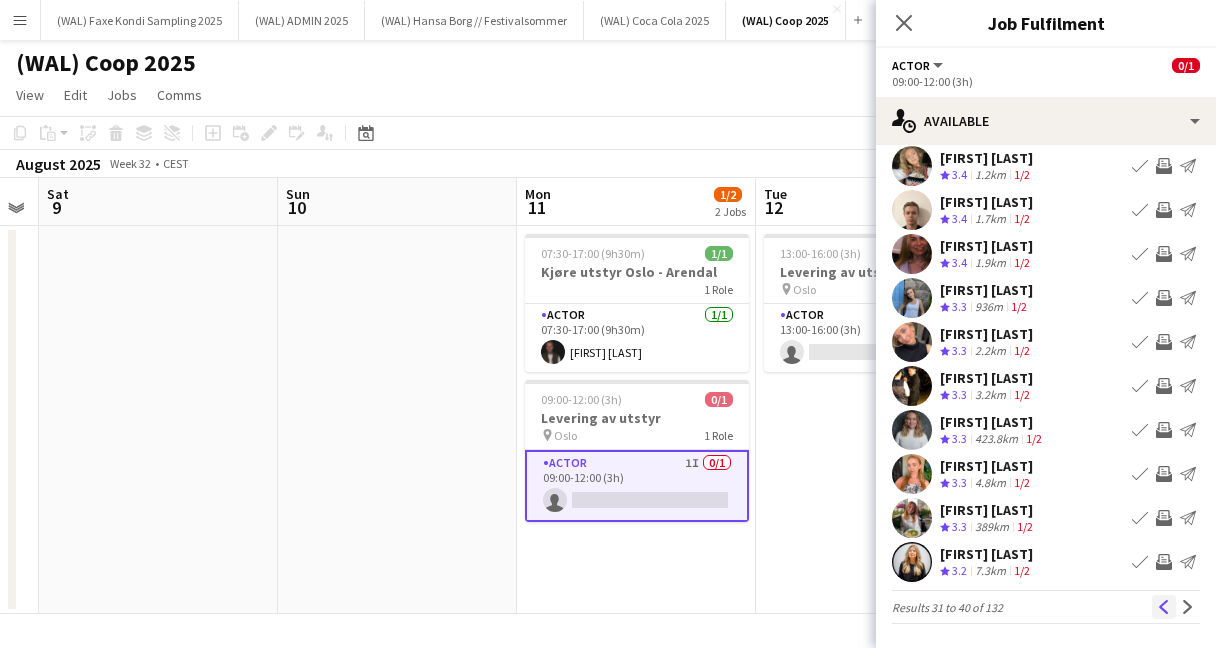 click on "Previous" 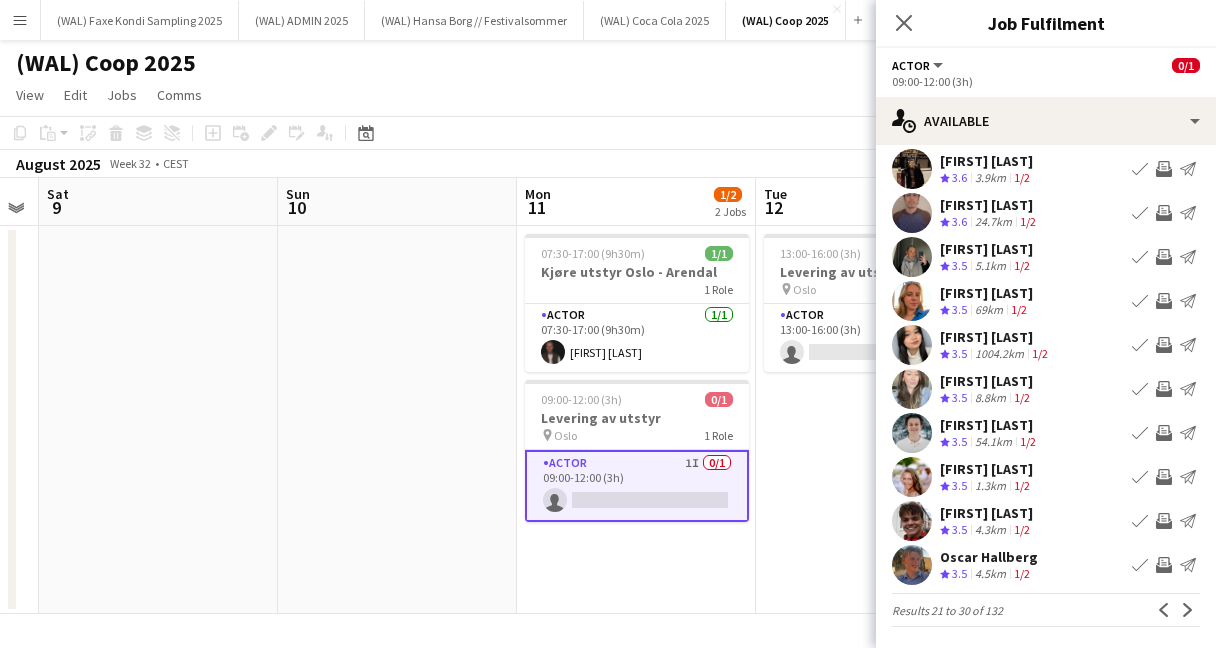 scroll, scrollTop: 52, scrollLeft: 0, axis: vertical 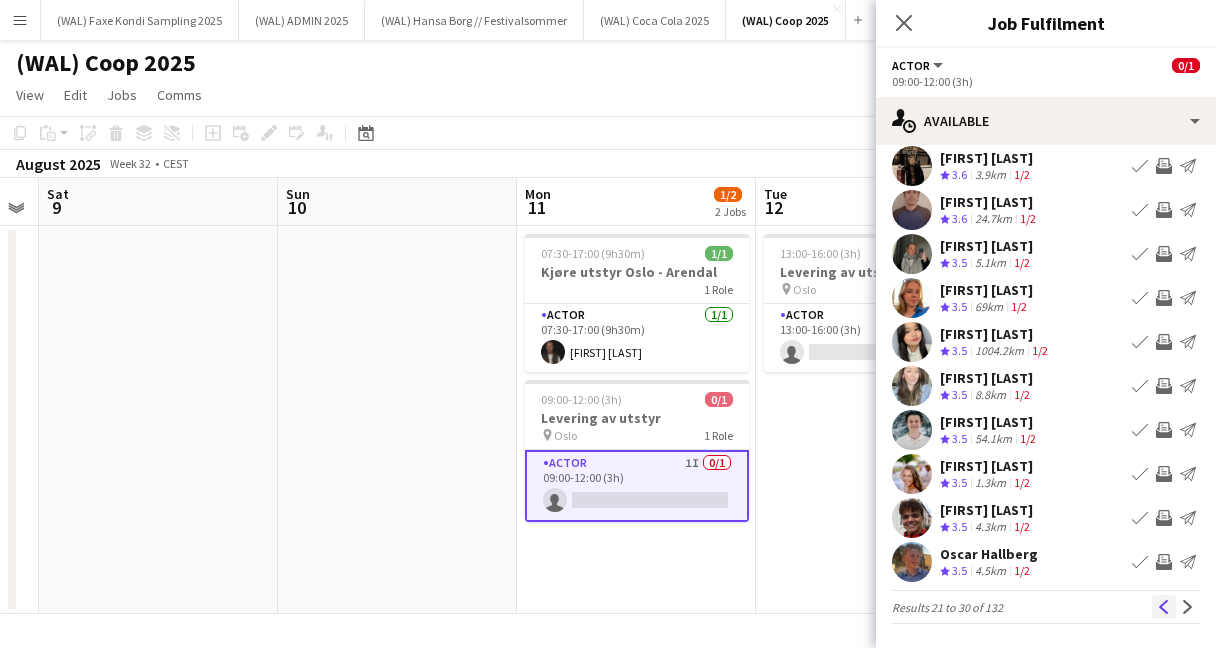 click on "Previous" 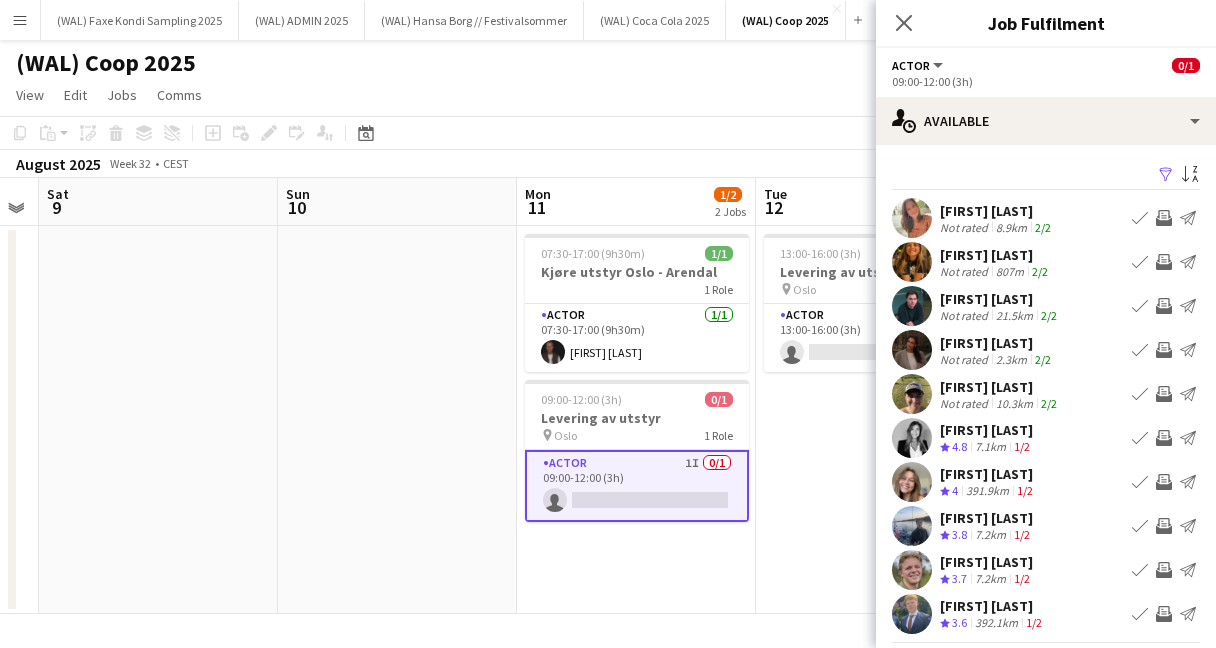 scroll, scrollTop: 52, scrollLeft: 0, axis: vertical 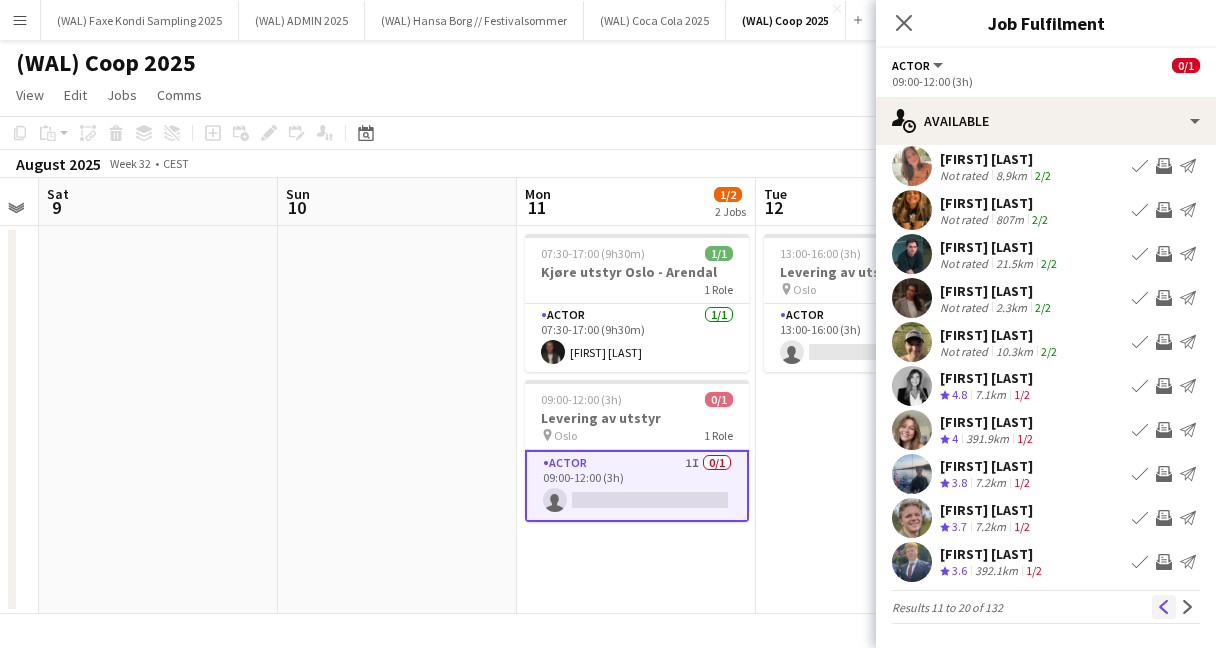 click on "Previous" 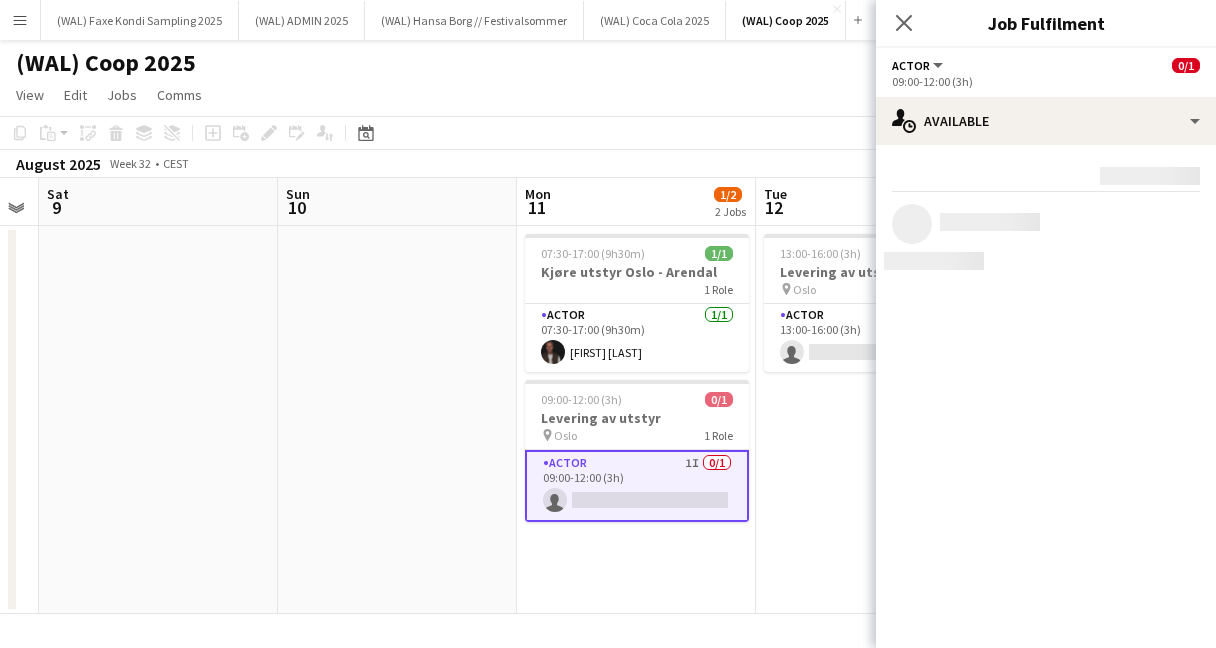 scroll, scrollTop: 0, scrollLeft: 0, axis: both 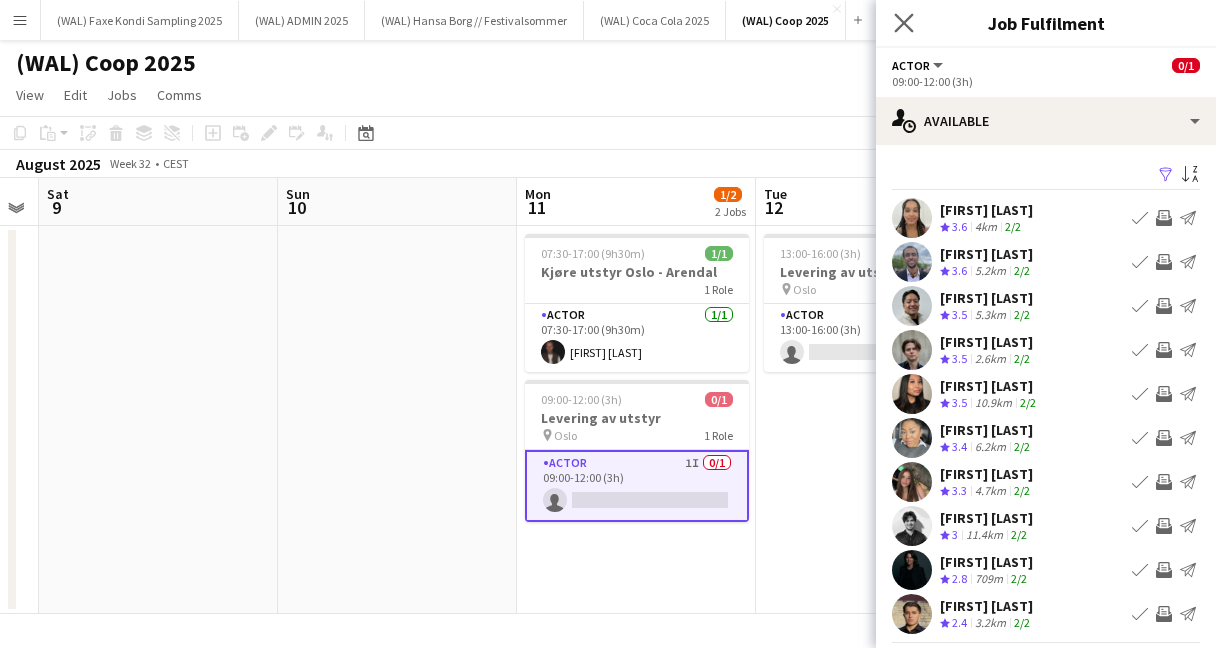 click on "Close pop-in" 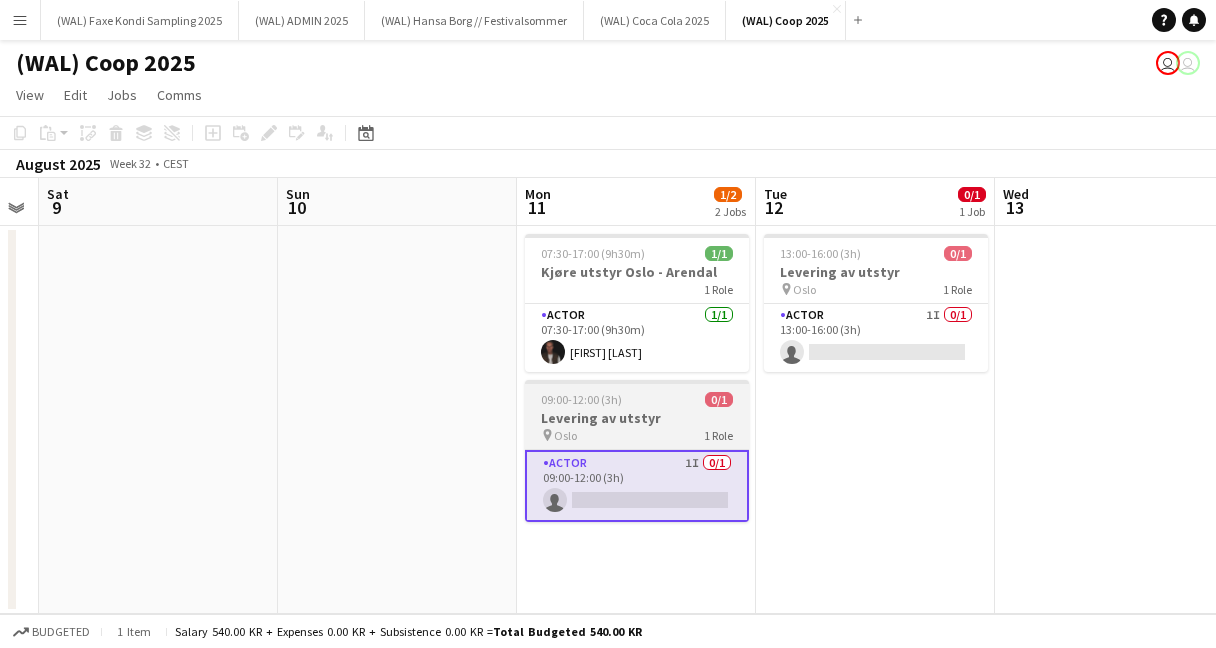 click on "pin
Oslo   1 Role" at bounding box center [637, 435] 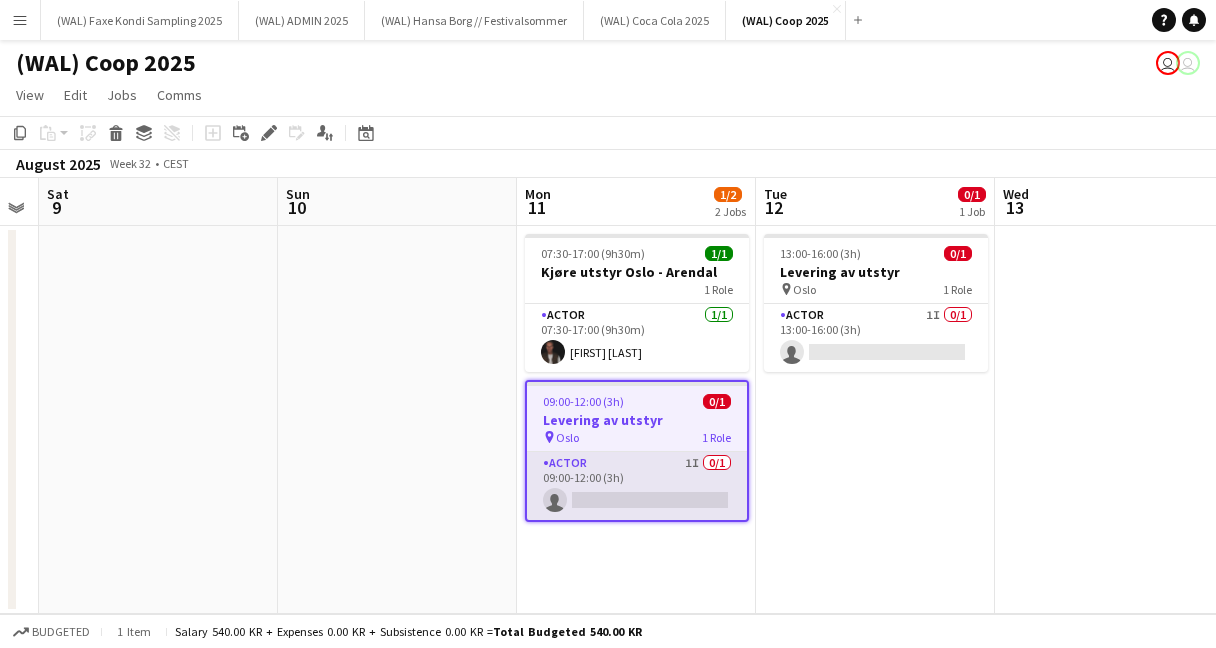click on "Actor   1I   0/1   09:00-12:00 (3h)
single-neutral-actions" at bounding box center [637, 486] 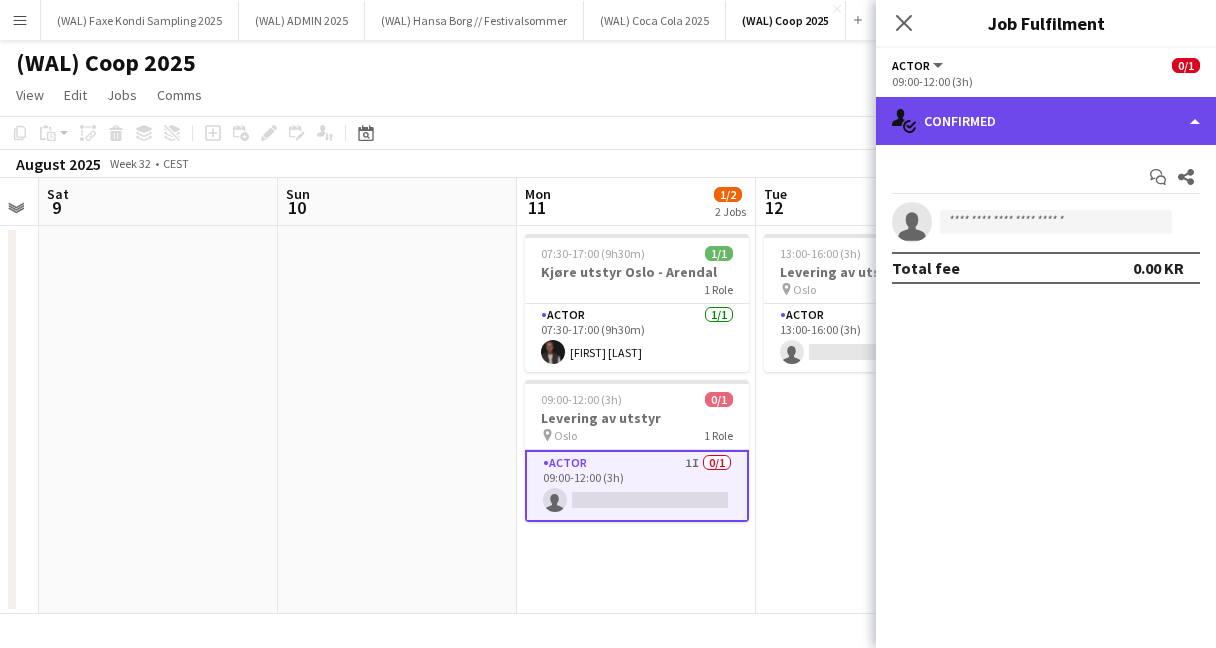 click on "single-neutral-actions-check-2
Confirmed" 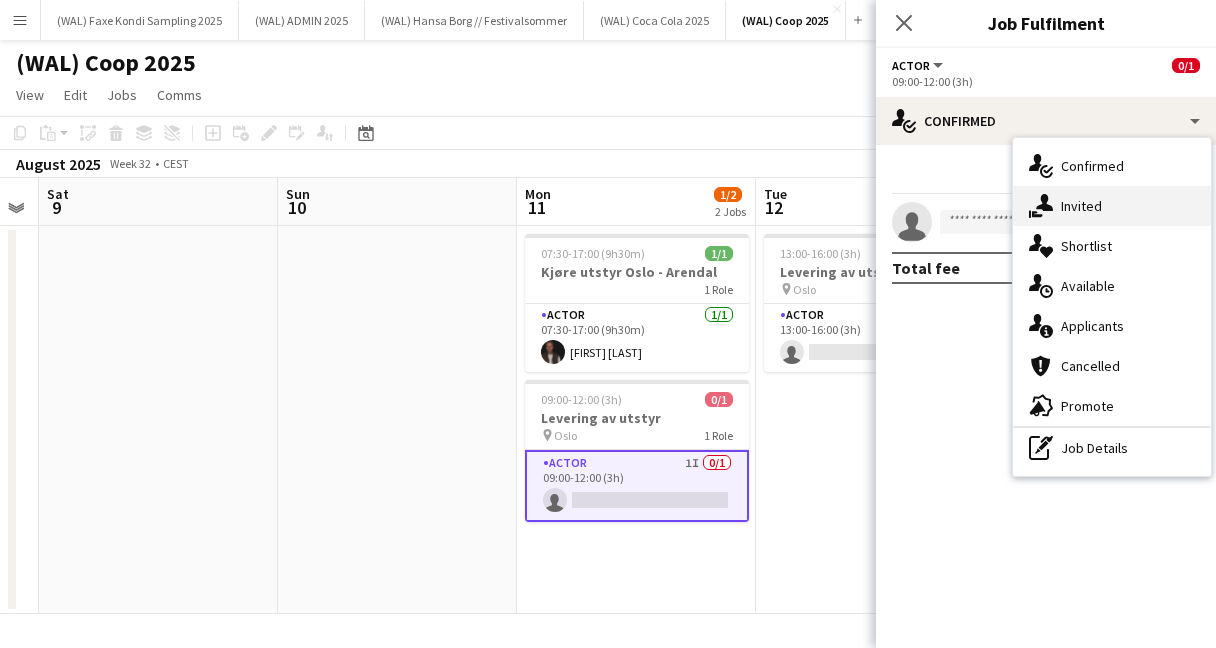 click on "single-neutral-actions-share-1
Invited" at bounding box center [1112, 206] 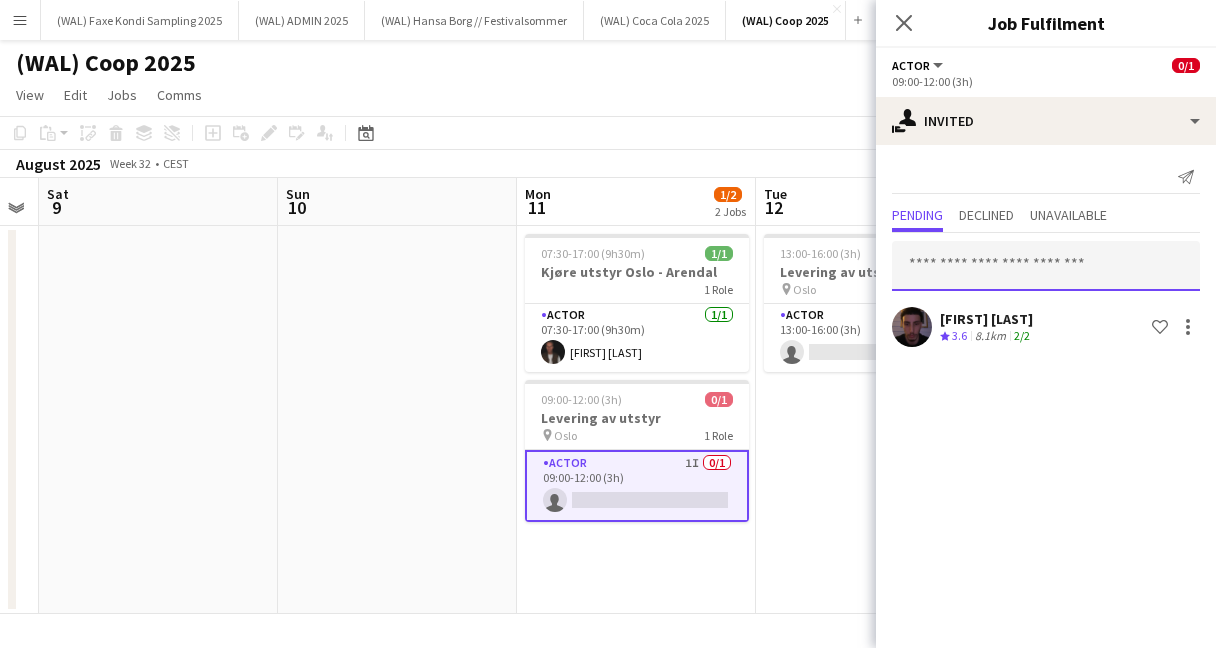 click at bounding box center (1046, 266) 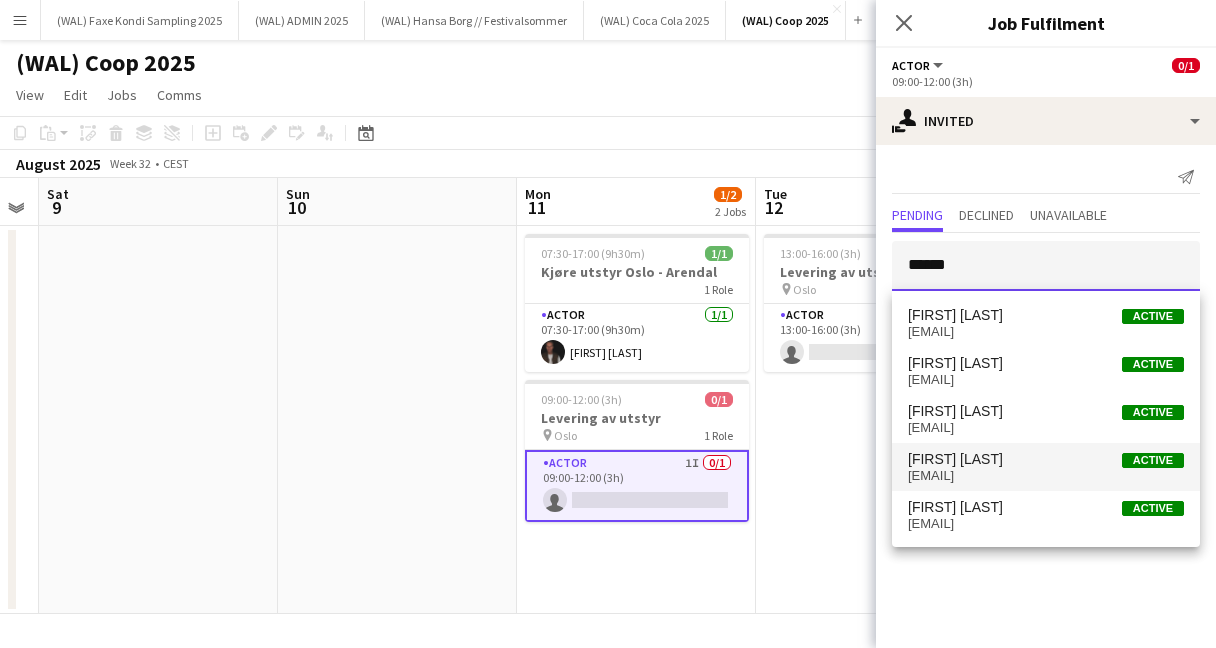 type on "*****" 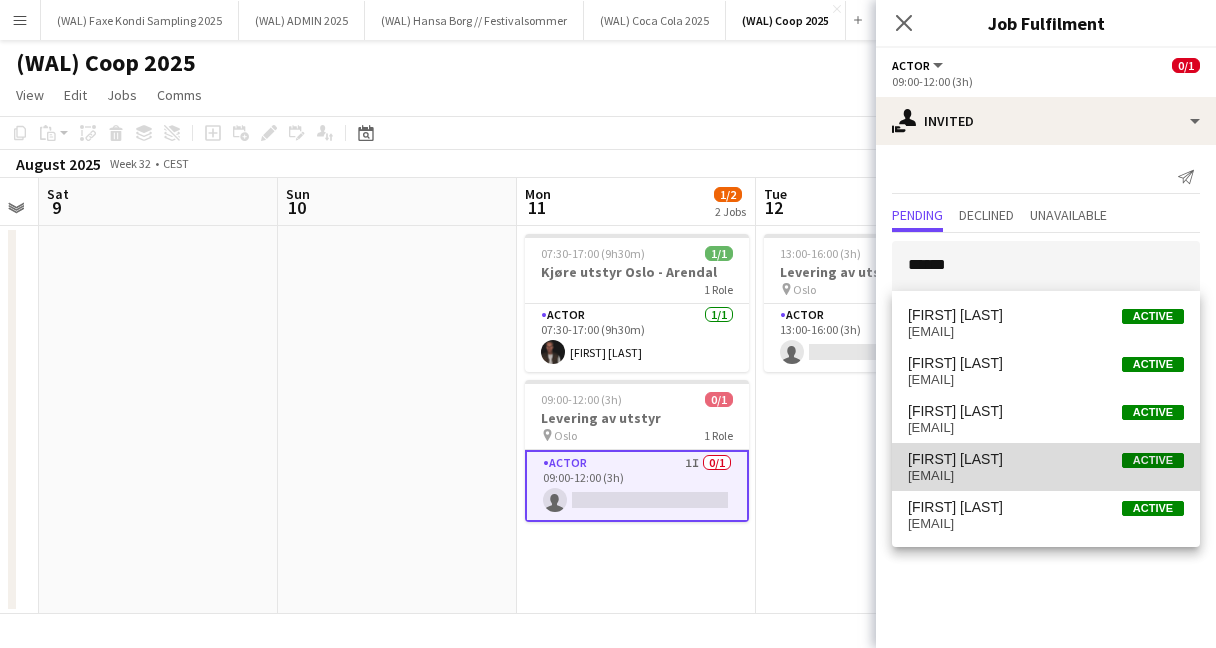 click on "[EMAIL]" at bounding box center [1046, 476] 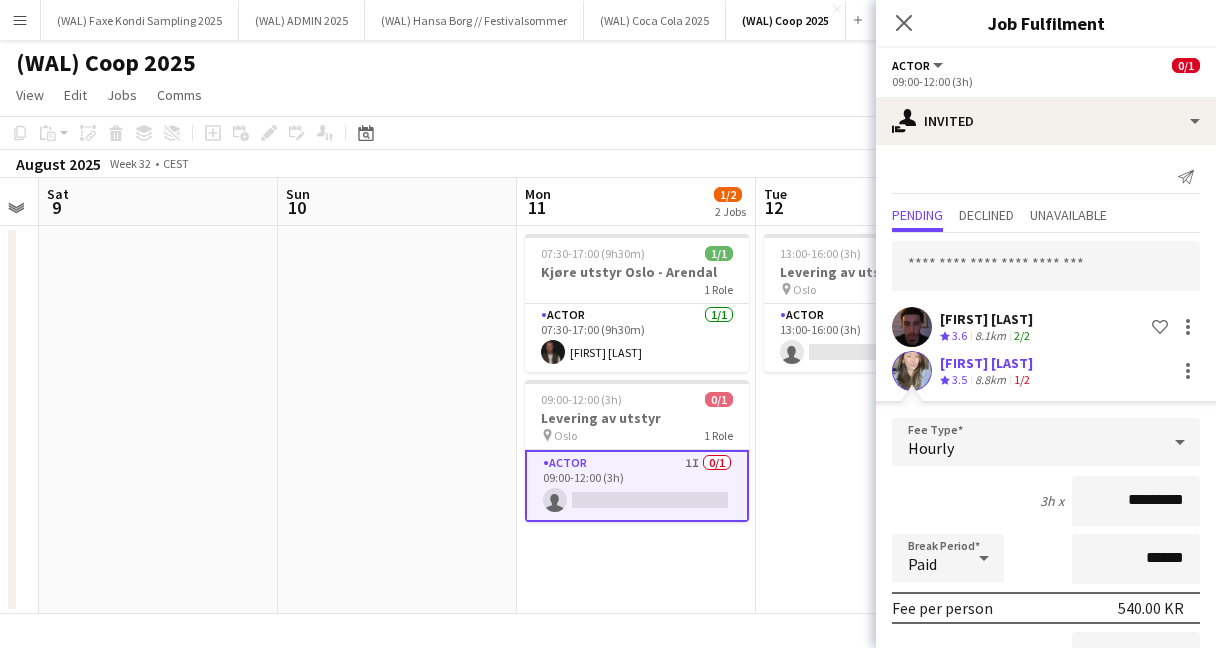 scroll, scrollTop: 217, scrollLeft: 0, axis: vertical 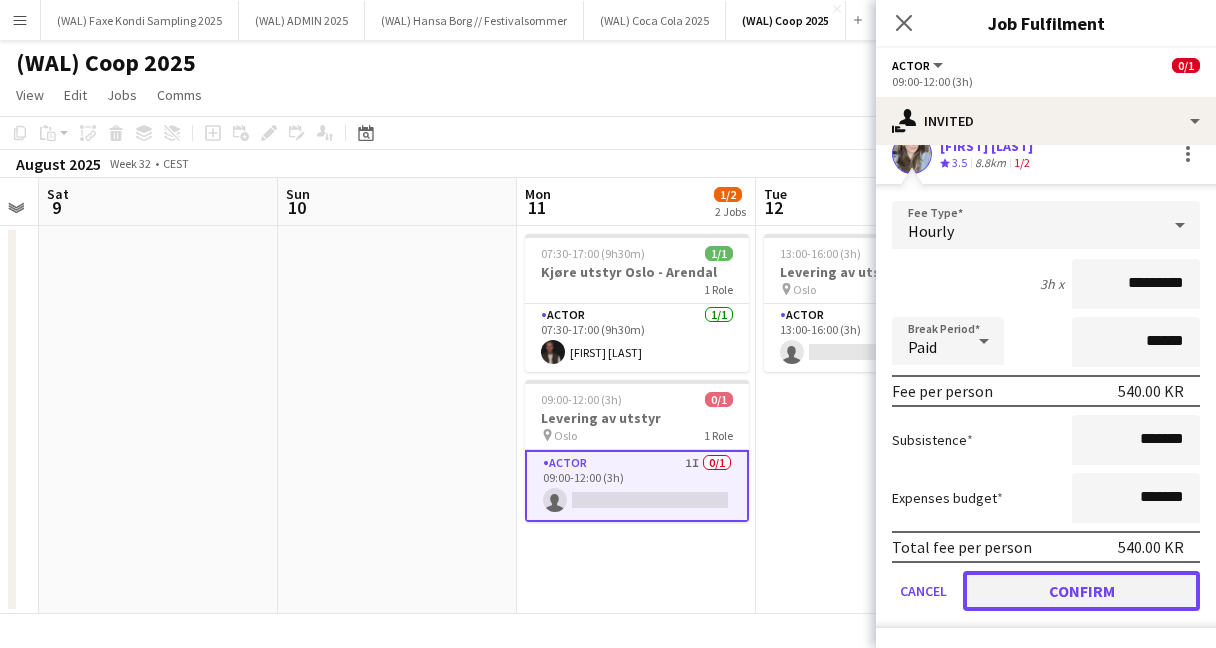 click on "Confirm" 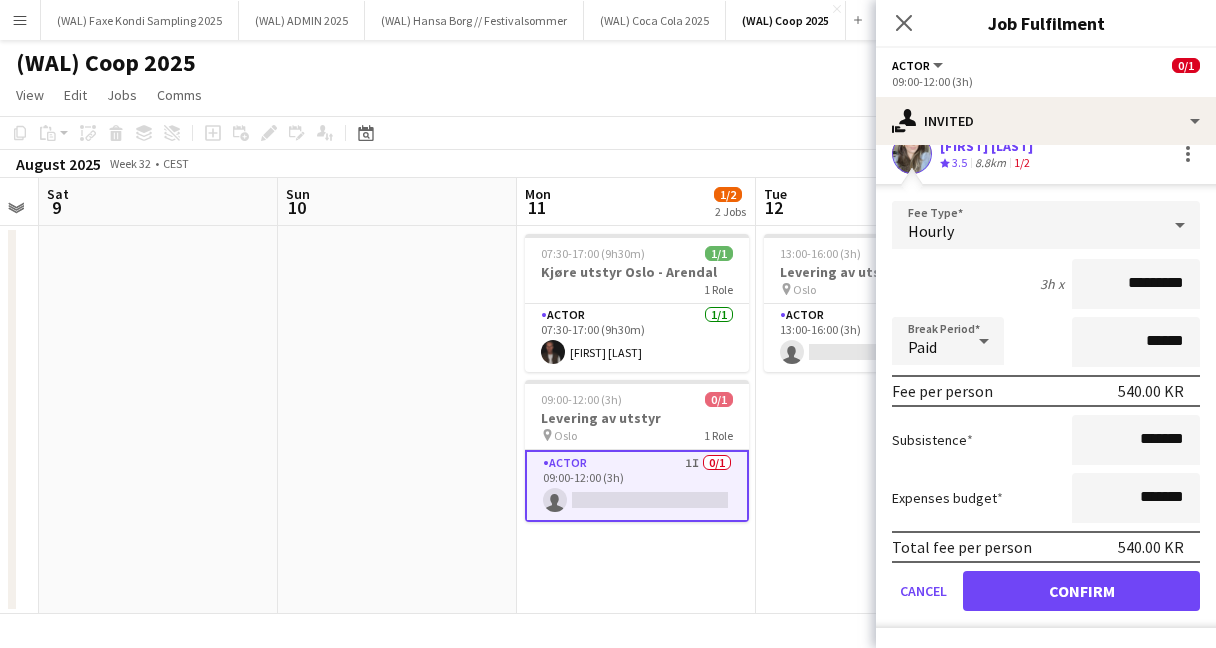 scroll, scrollTop: 0, scrollLeft: 0, axis: both 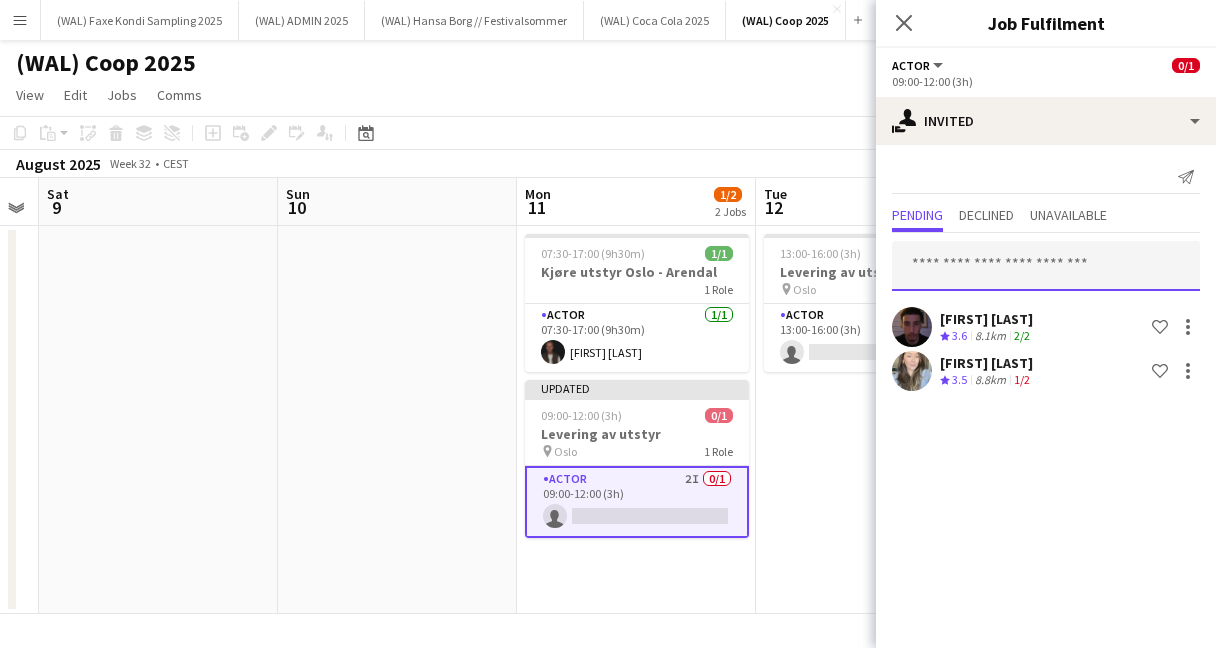 click at bounding box center (1046, 266) 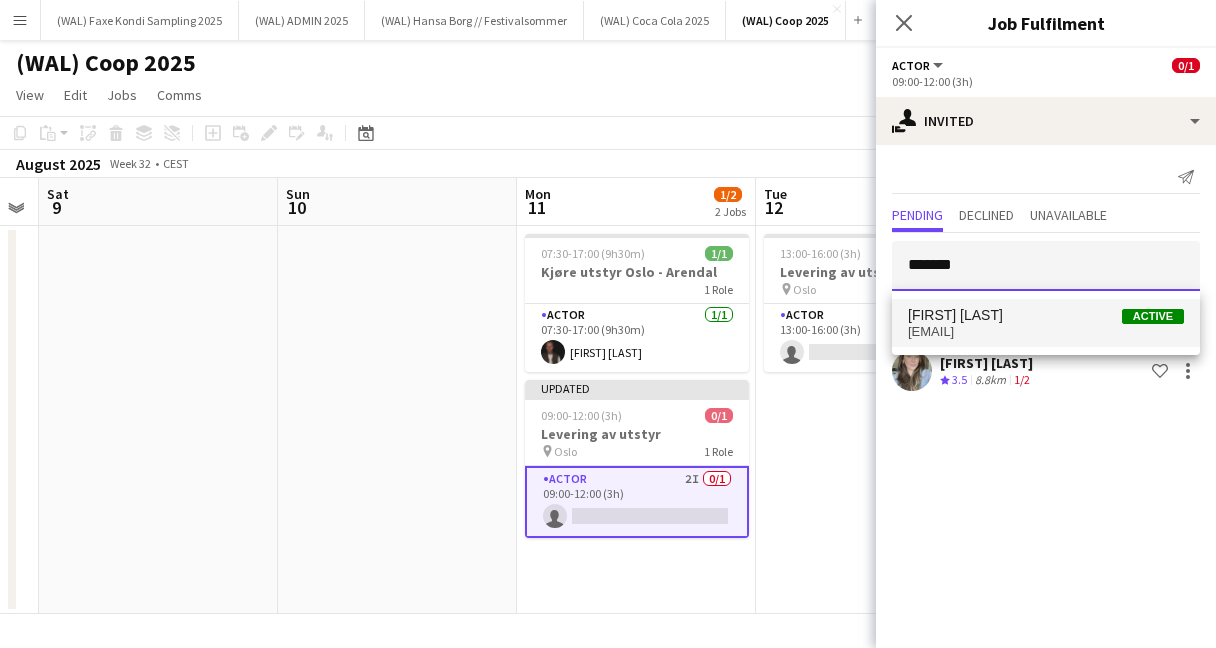 type on "*******" 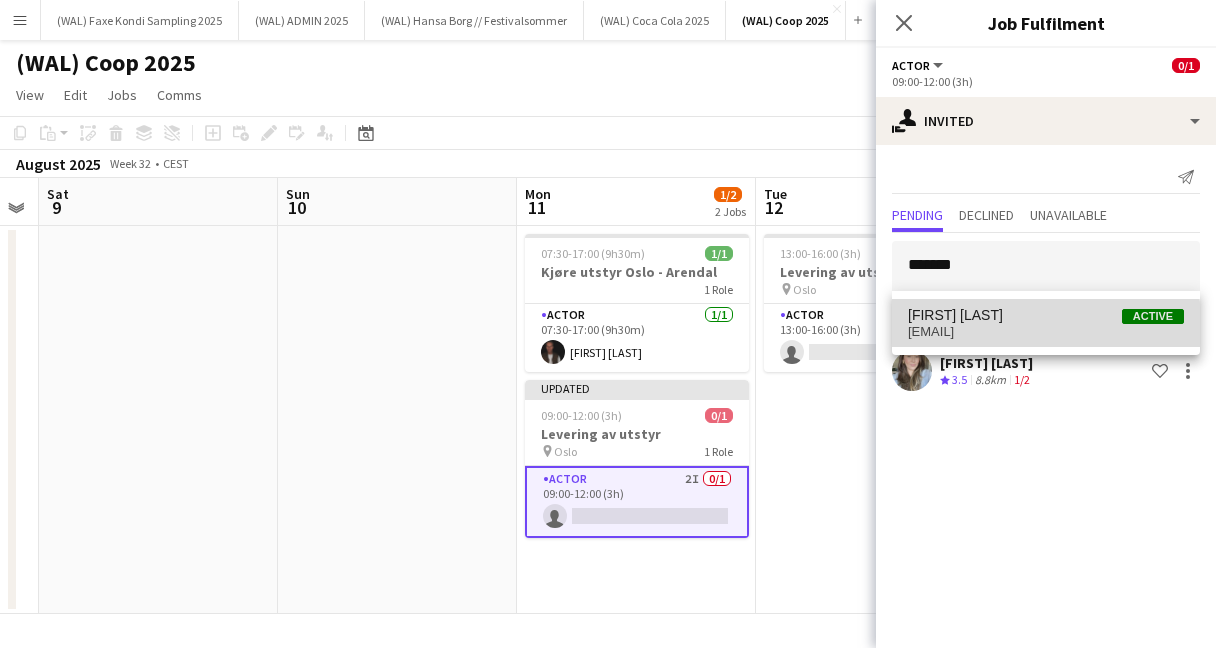 click on "[EMAIL]" at bounding box center (1046, 332) 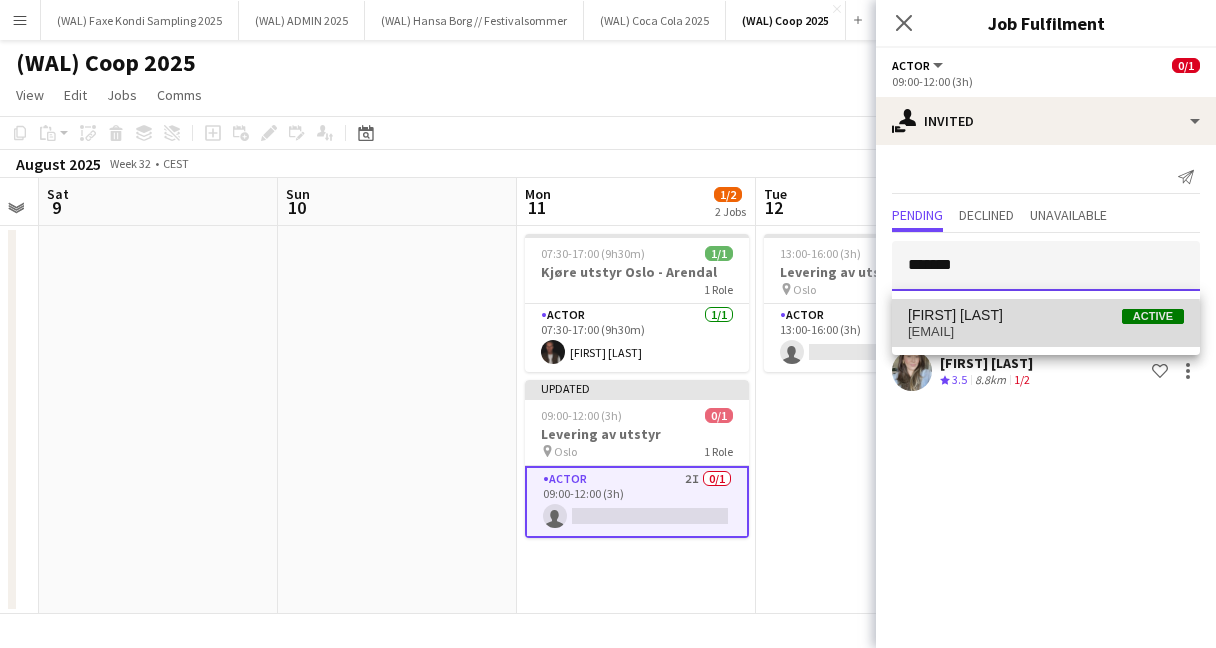 type 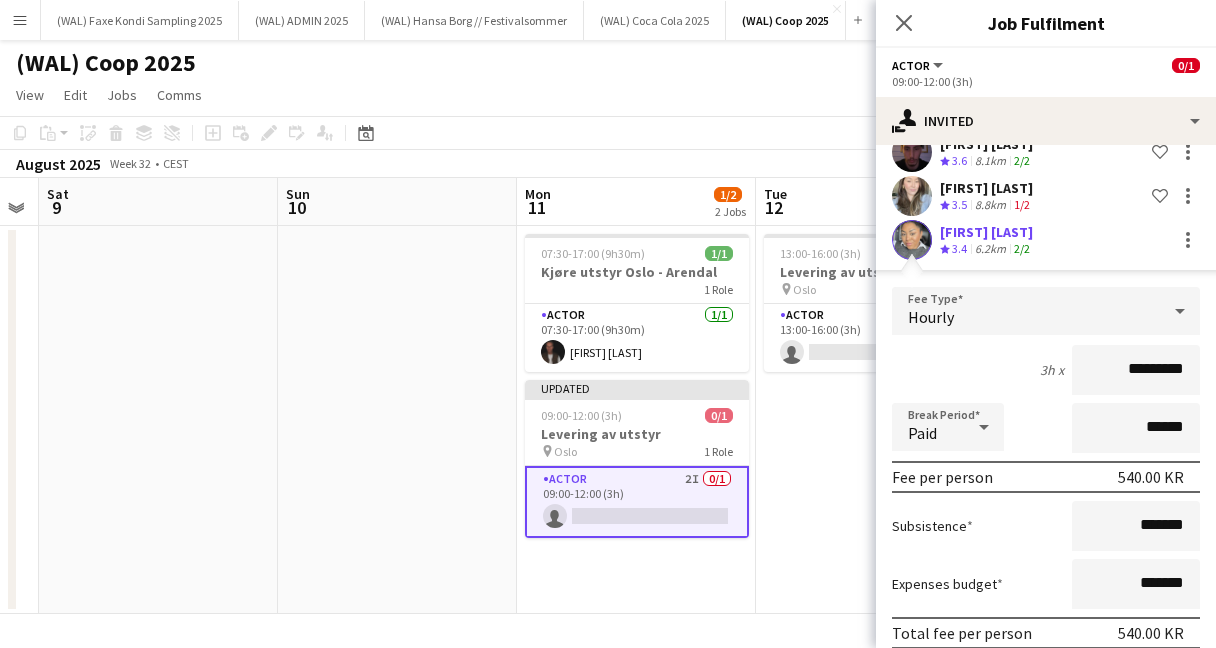 scroll, scrollTop: 261, scrollLeft: 0, axis: vertical 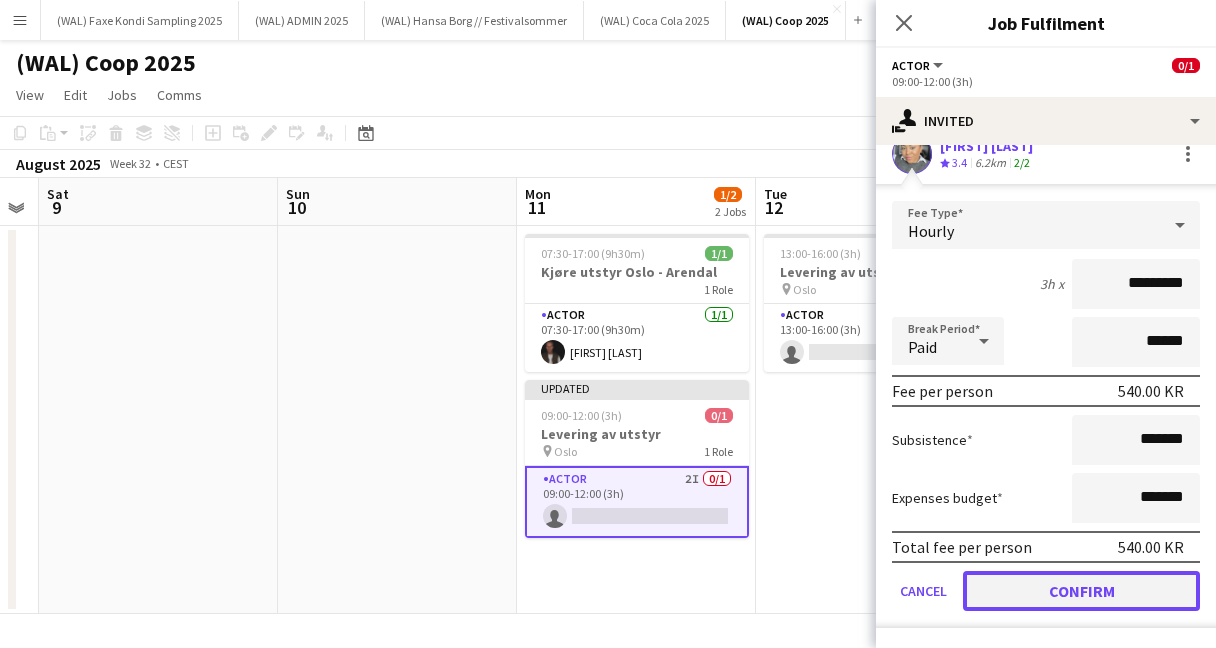 click on "Confirm" 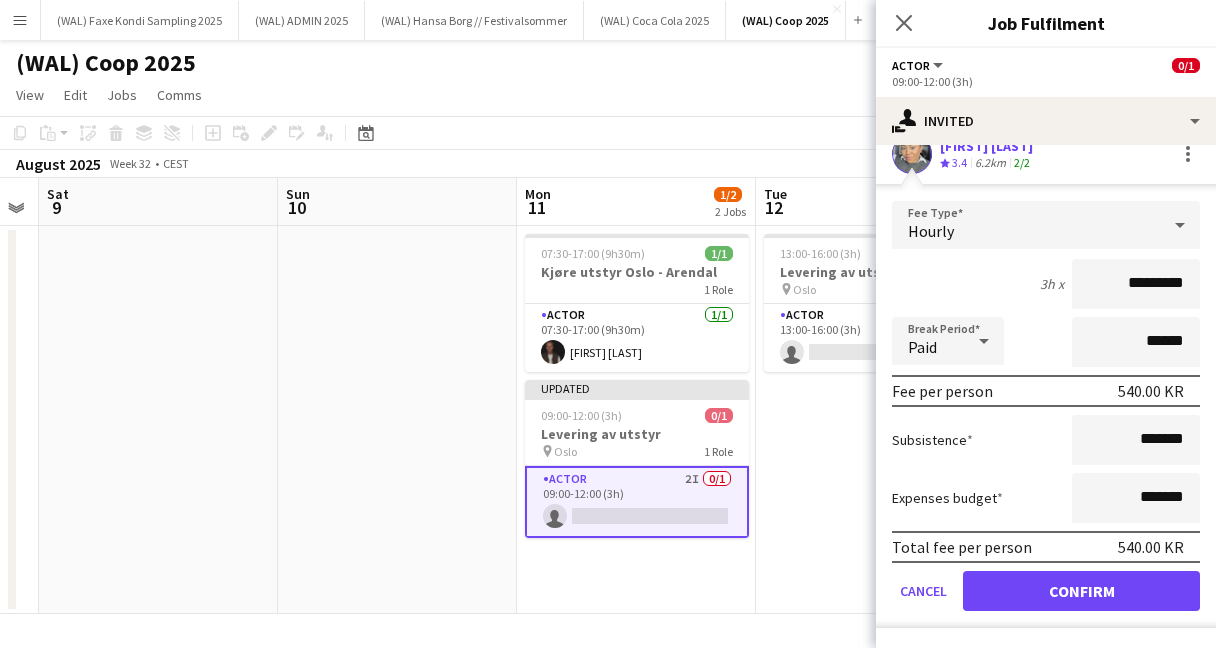 scroll, scrollTop: 0, scrollLeft: 0, axis: both 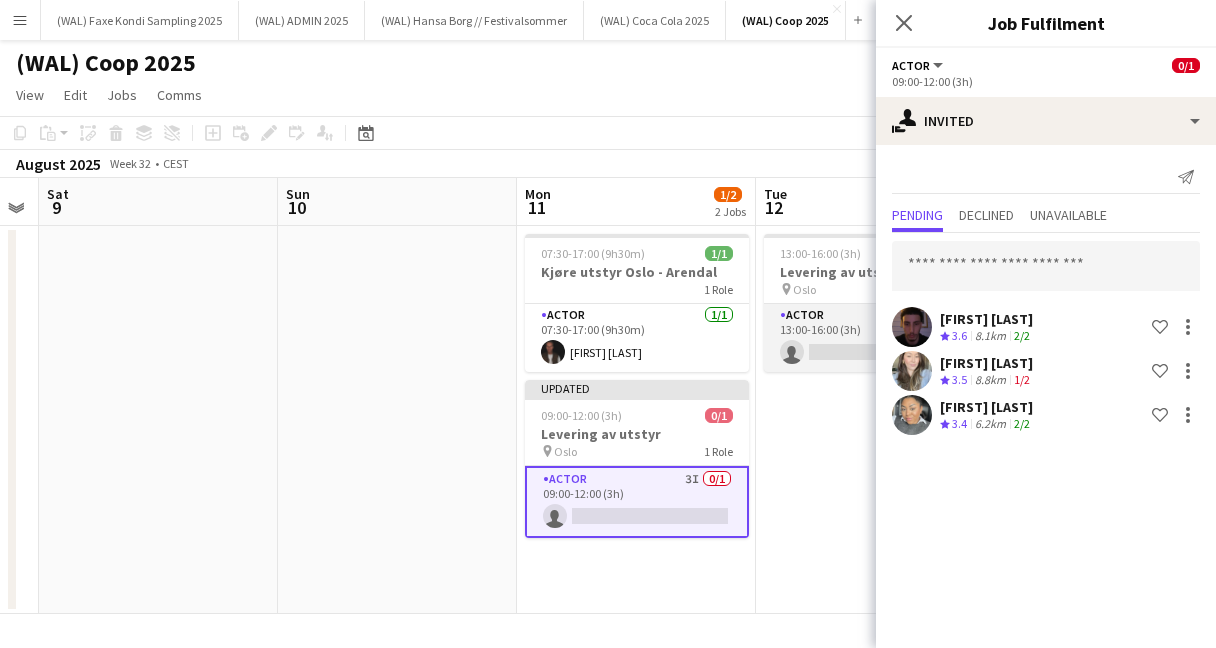 click on "Actor   1I   0/1   13:00-16:00 (3h)
single-neutral-actions" at bounding box center [876, 338] 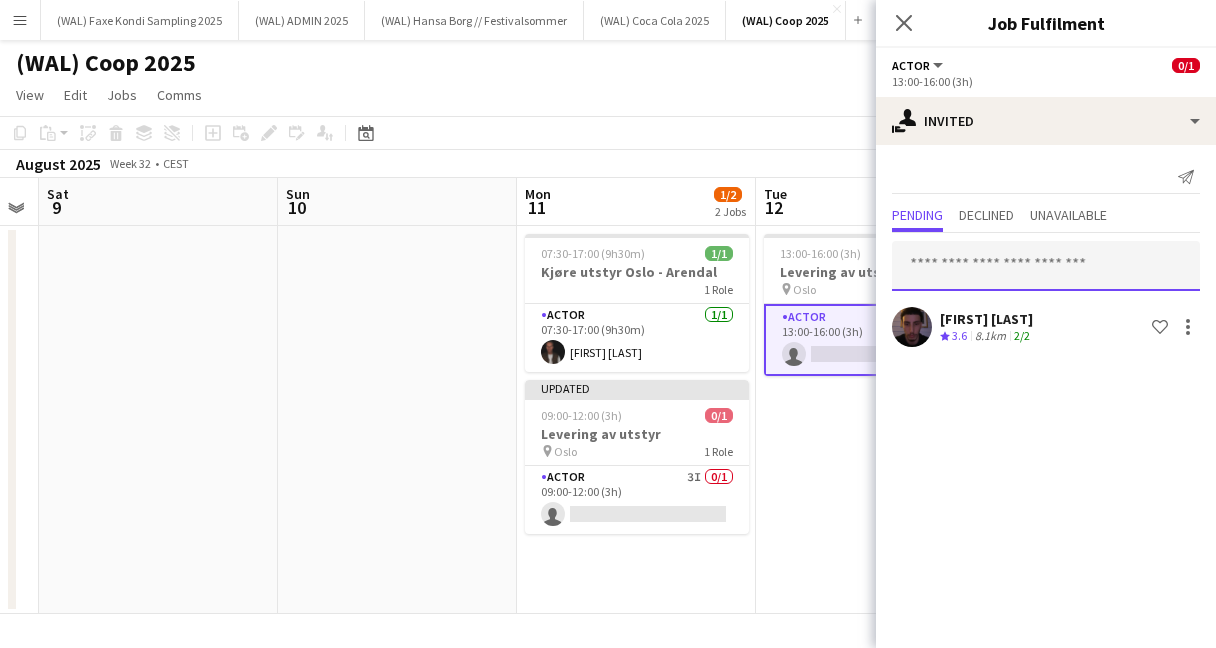 click at bounding box center [1046, 266] 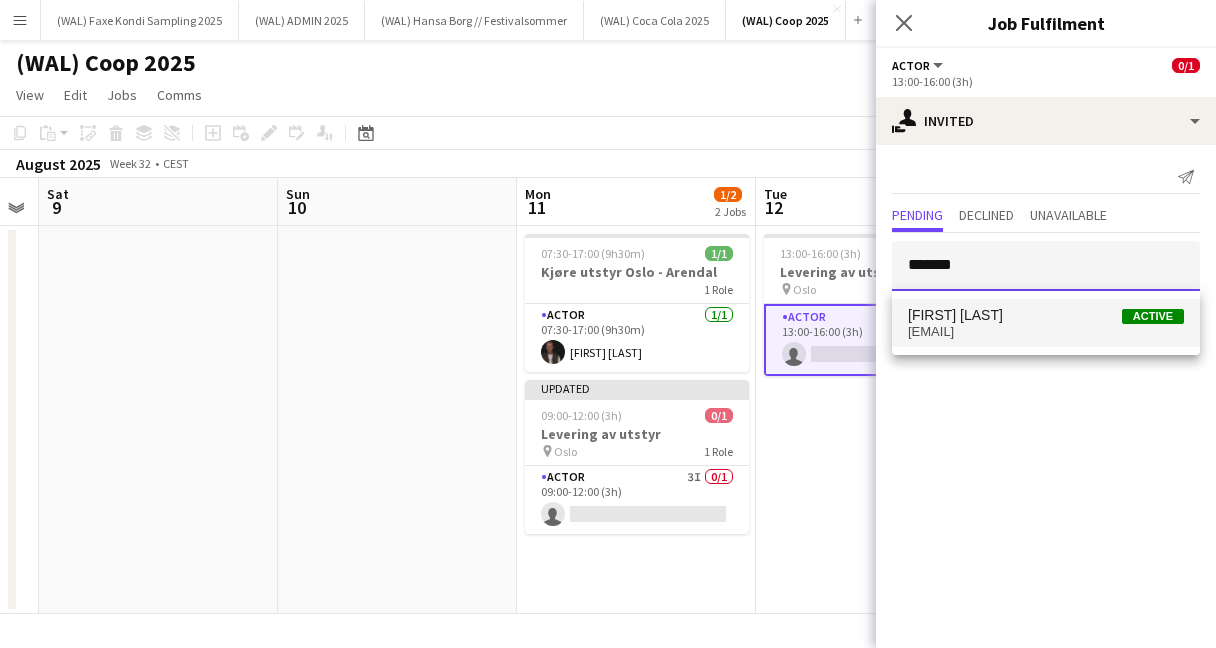 type on "*******" 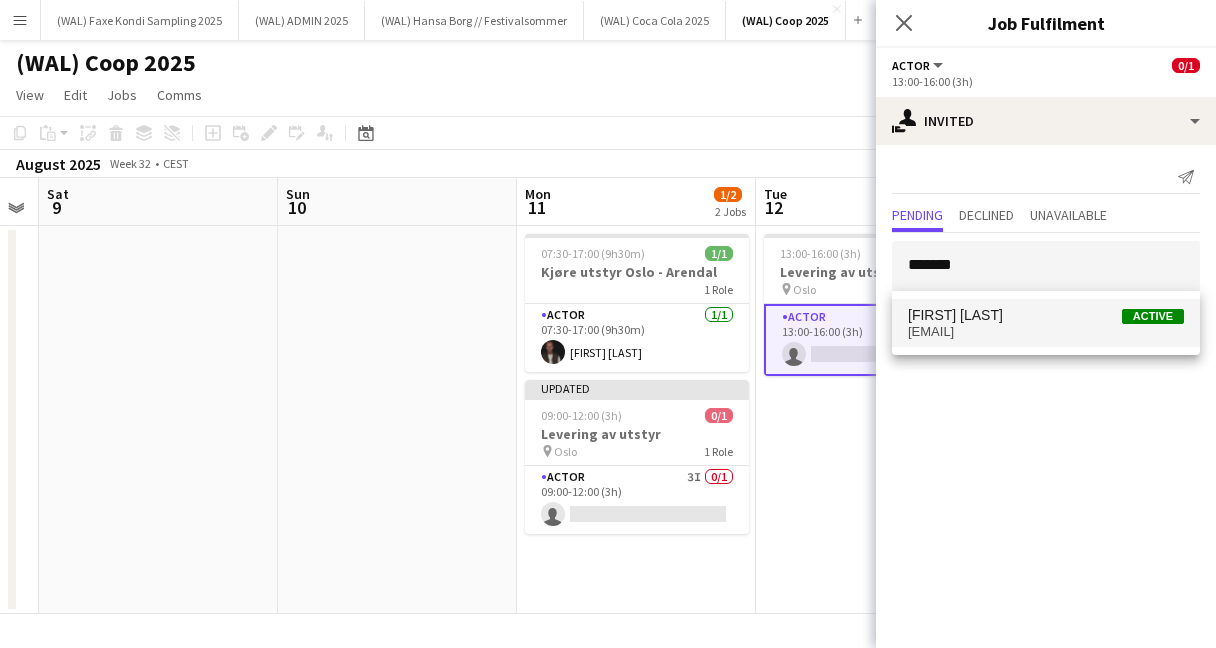 click on "[FIRST] [LAST]" at bounding box center [955, 315] 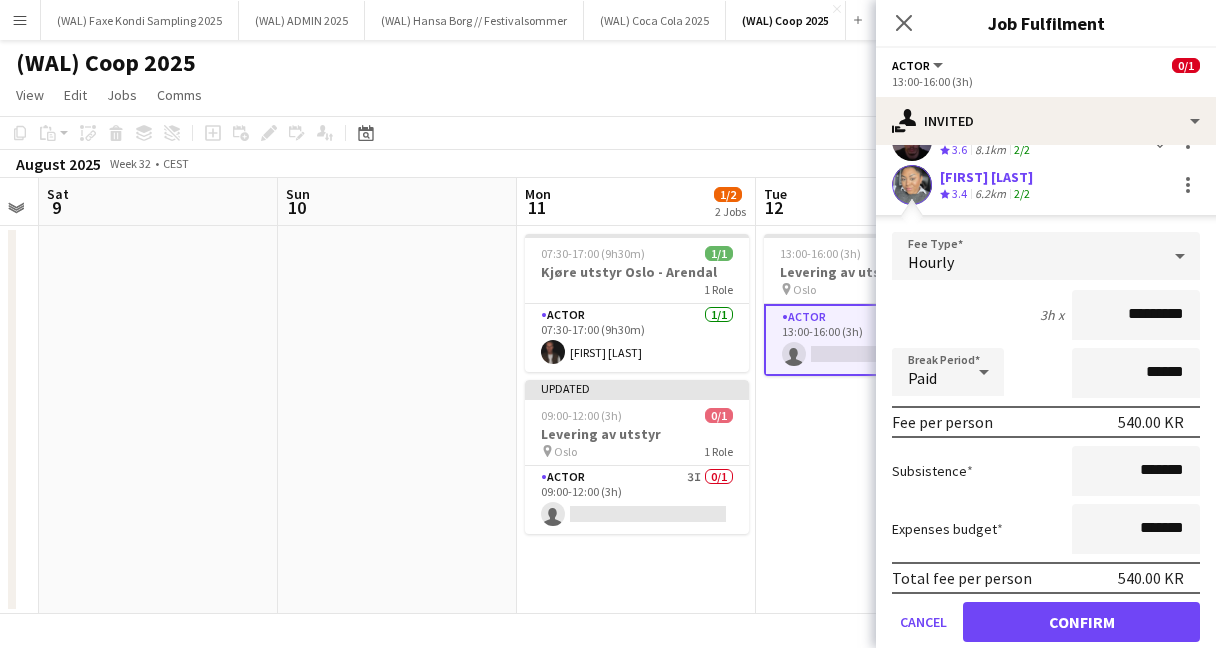scroll, scrollTop: 217, scrollLeft: 0, axis: vertical 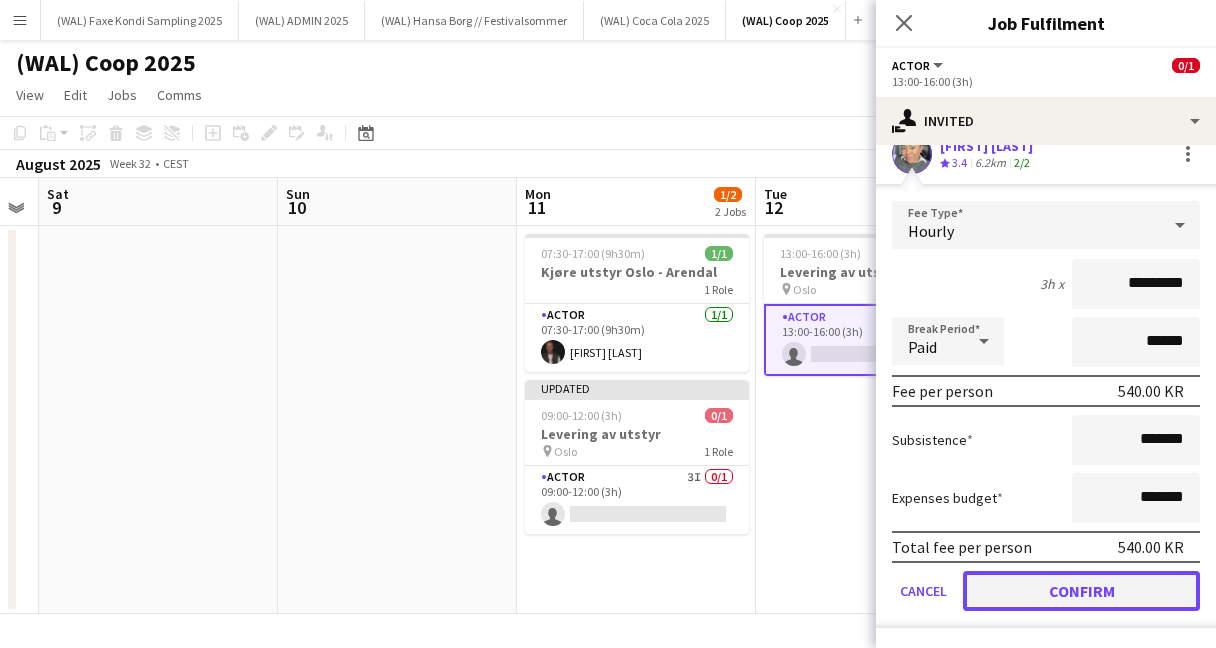 click on "Confirm" 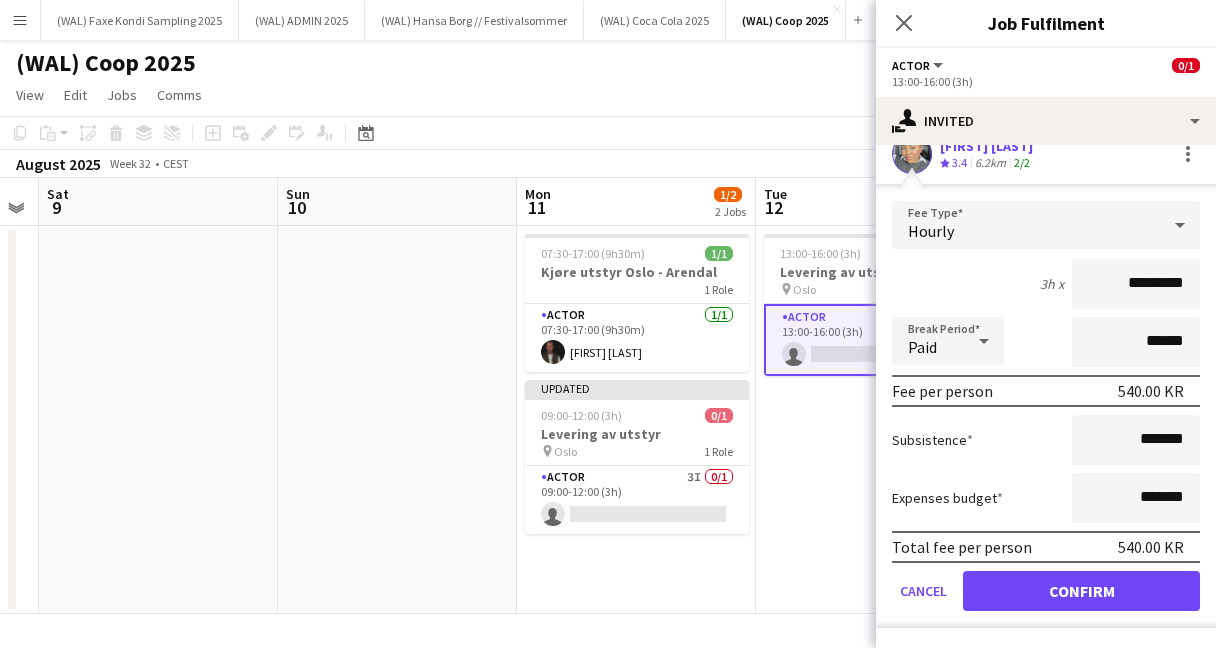 scroll, scrollTop: 0, scrollLeft: 0, axis: both 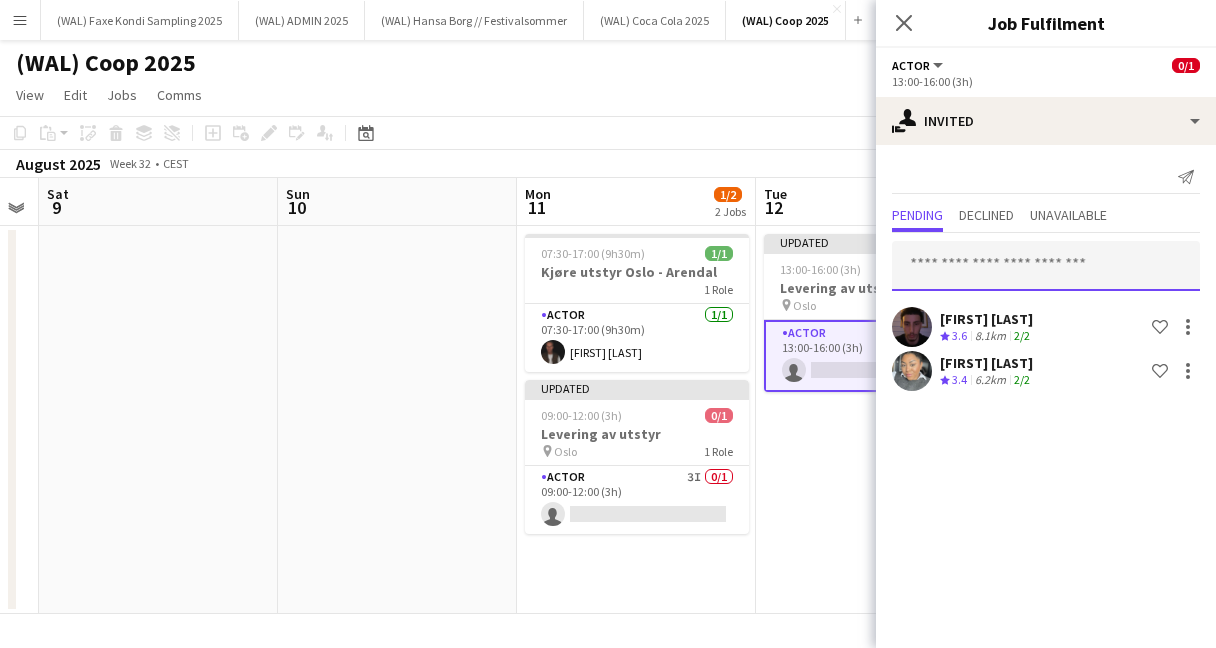 click at bounding box center [1046, 266] 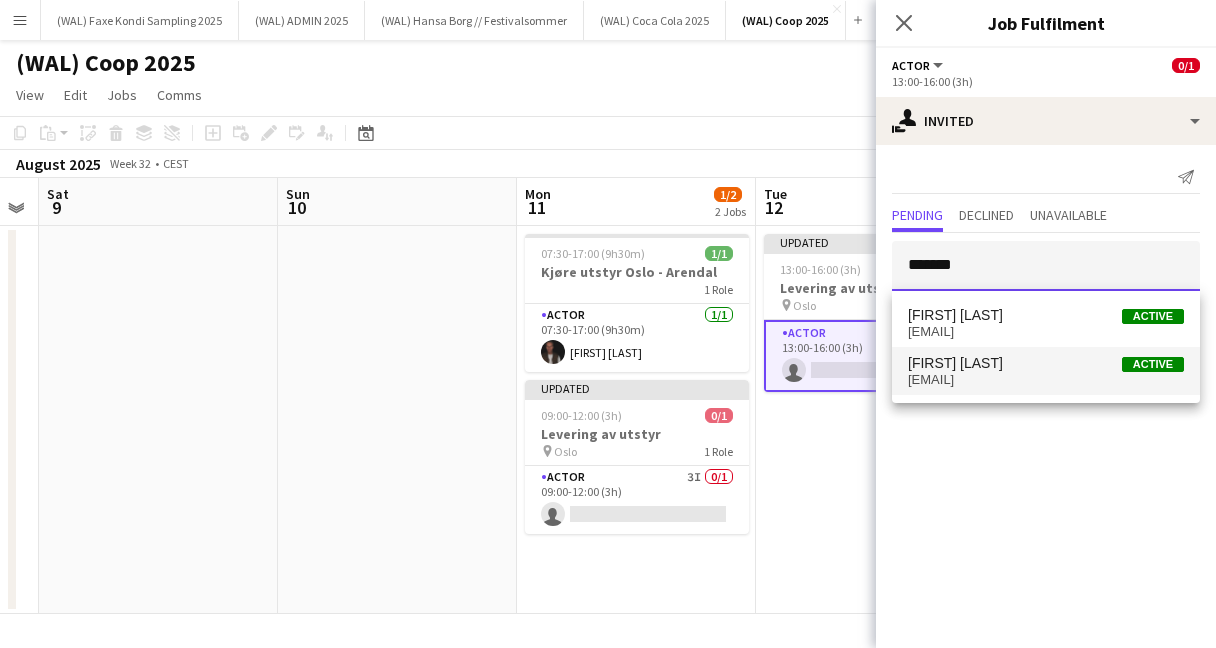type on "*******" 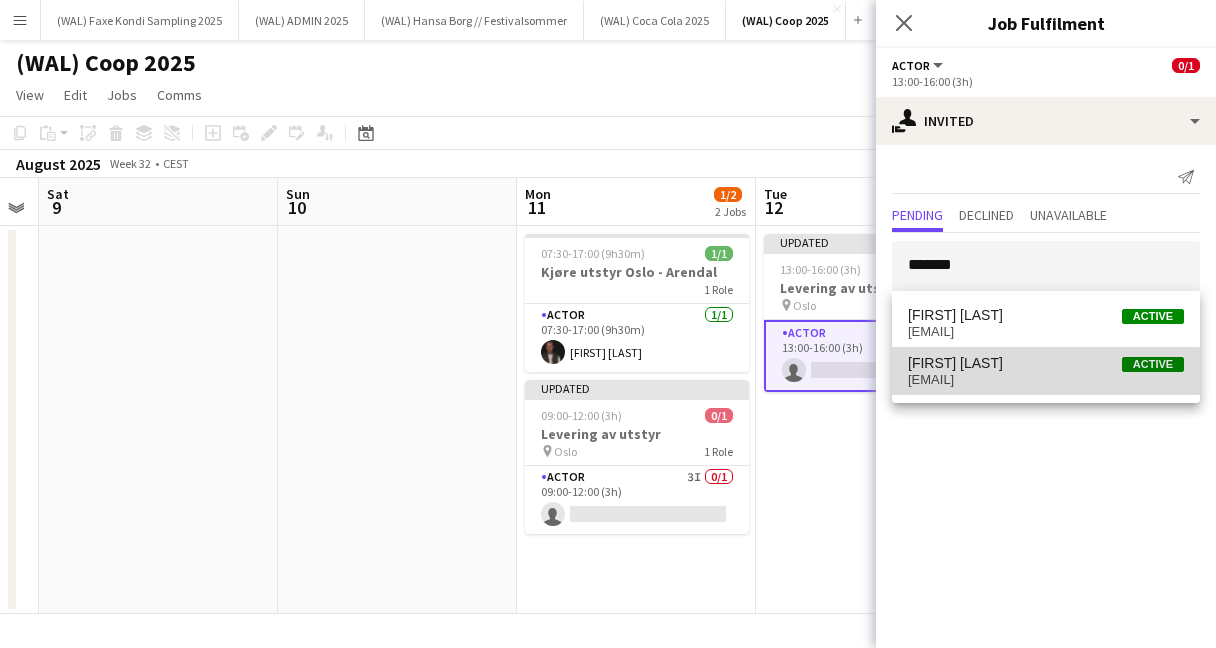 click on "[EMAIL]" at bounding box center [1046, 380] 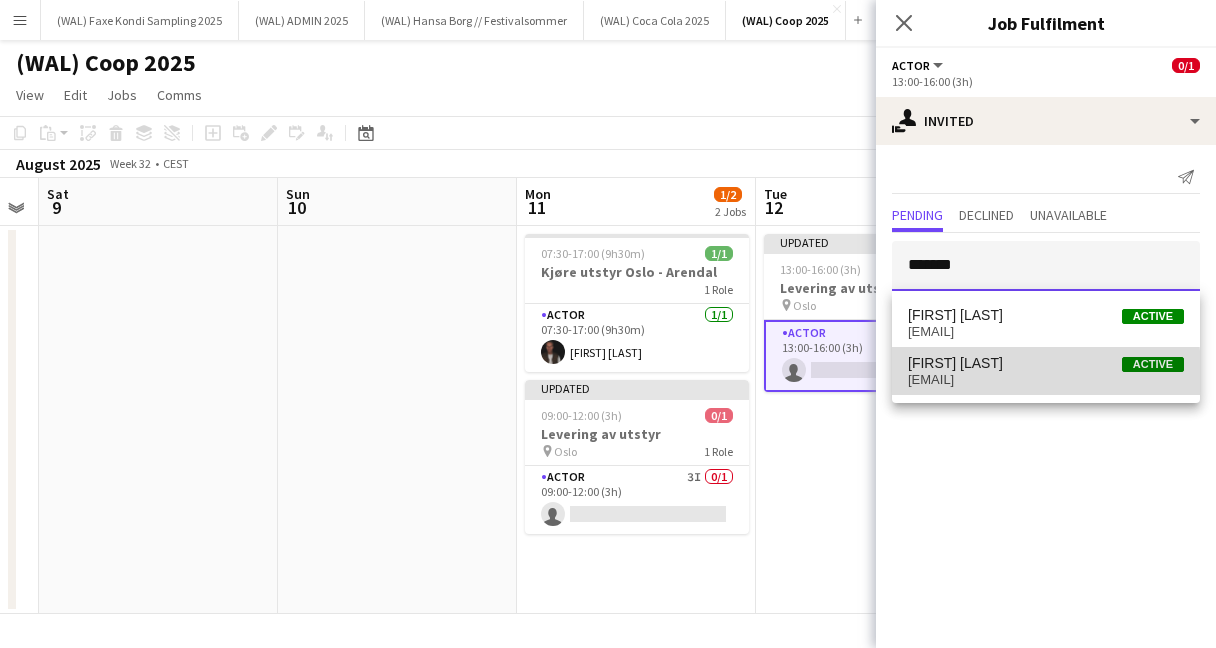 type 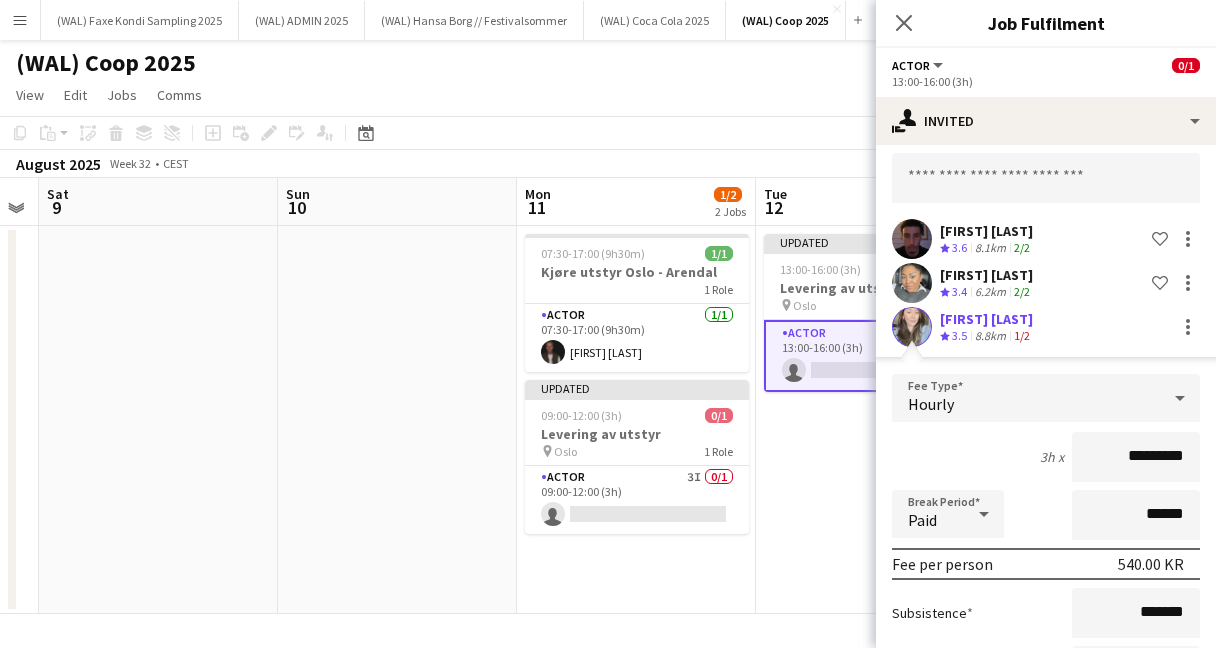 scroll, scrollTop: 273, scrollLeft: 0, axis: vertical 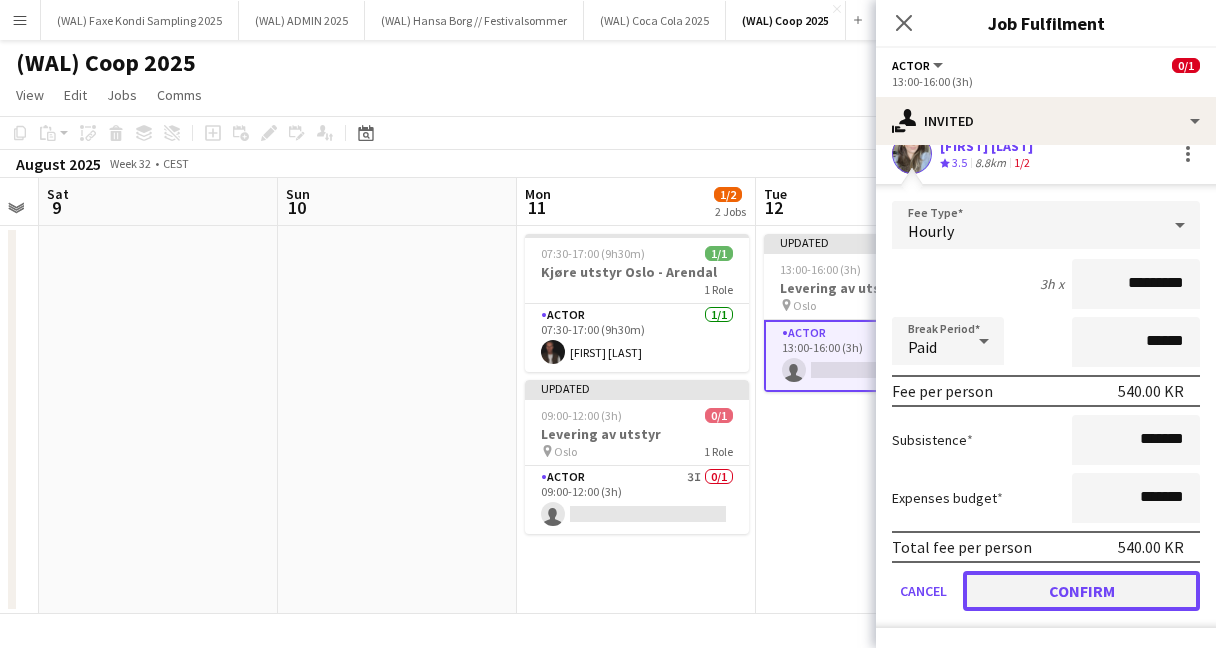 click on "Confirm" 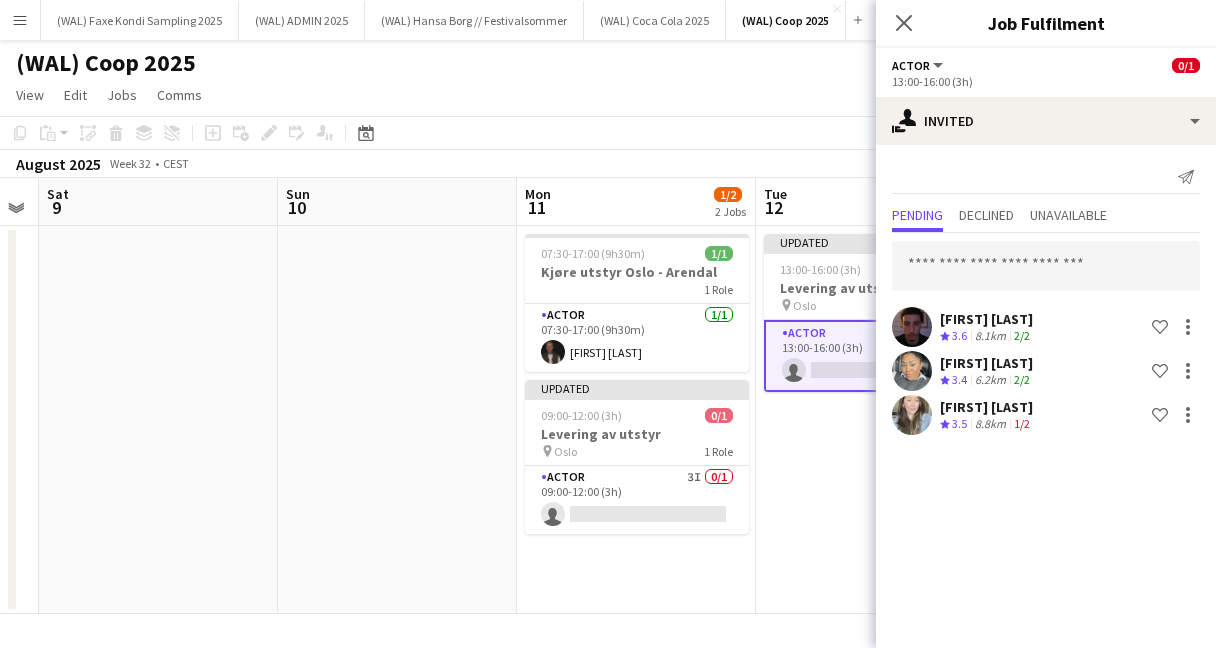 scroll, scrollTop: 0, scrollLeft: 0, axis: both 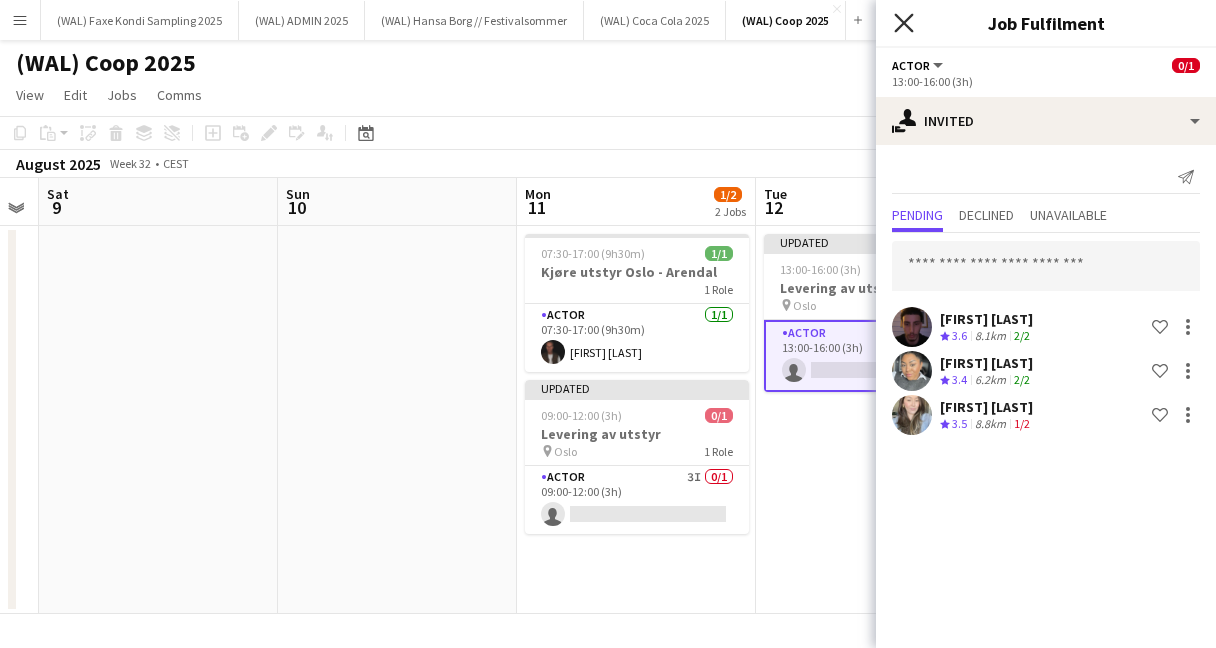 click on "Close pop-in" 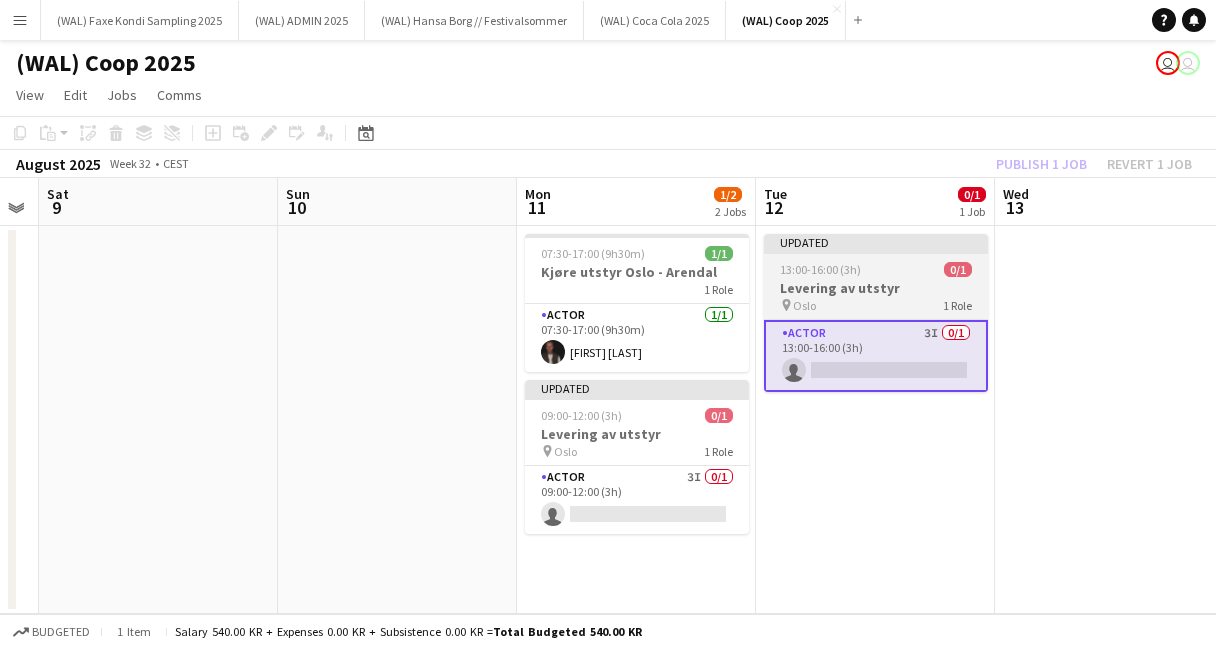 click on "Levering av utstyr" at bounding box center [876, 288] 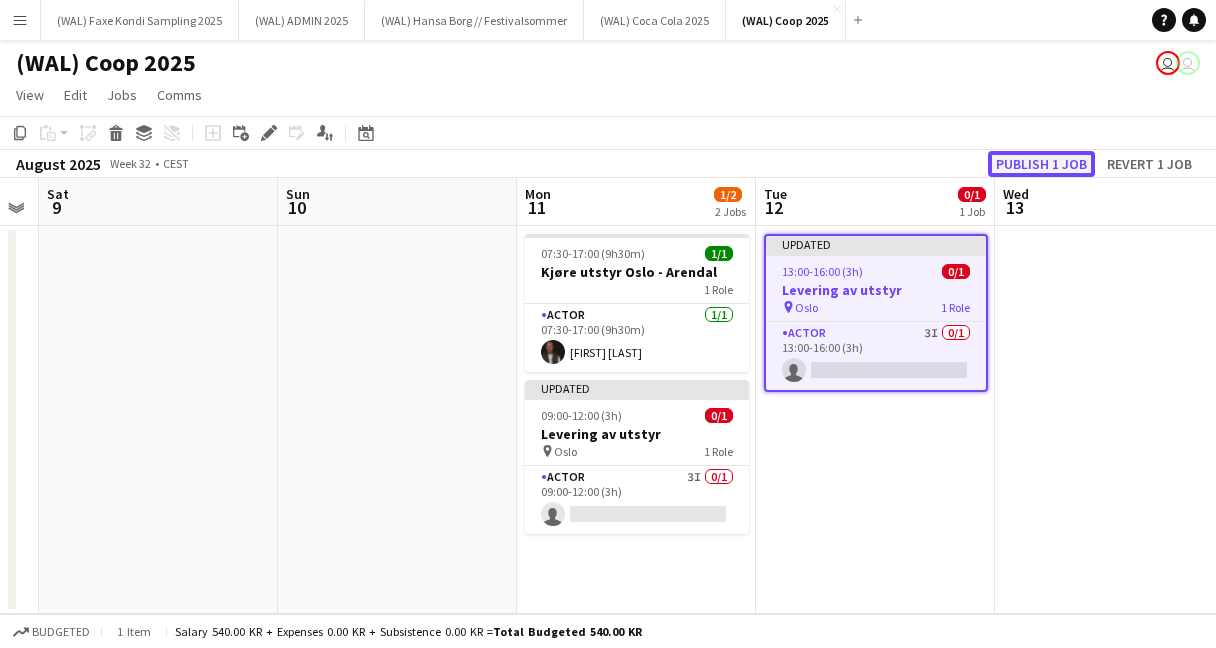 click on "Publish 1 job" 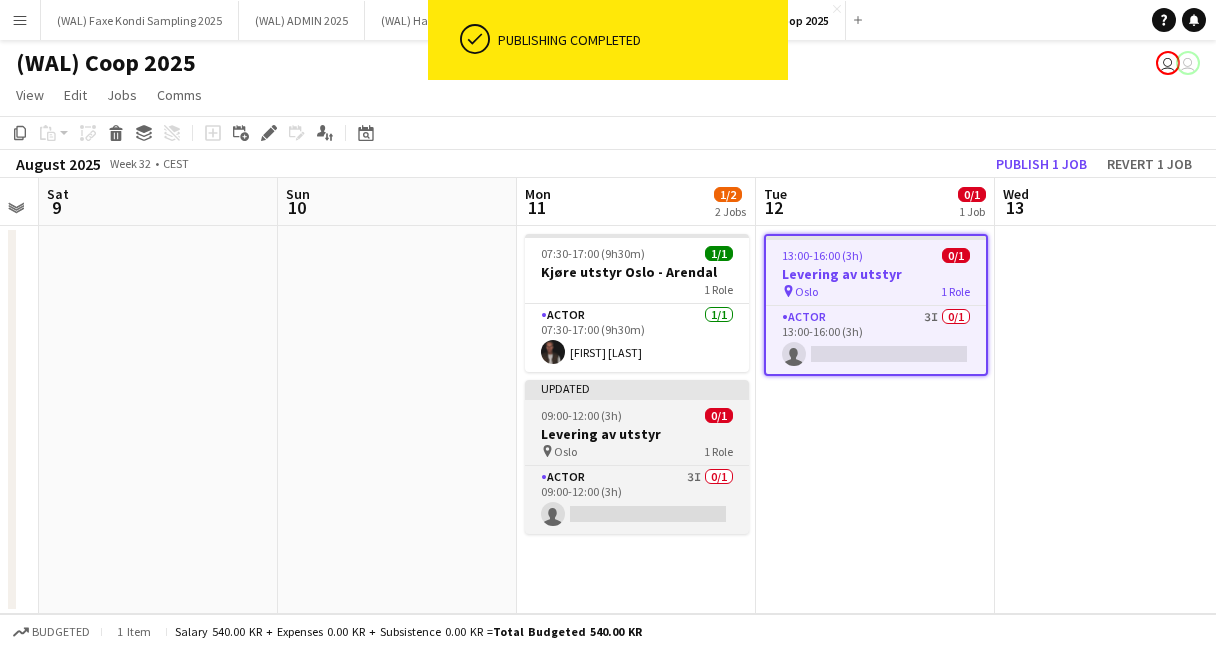 click on "Levering av utstyr" at bounding box center [637, 434] 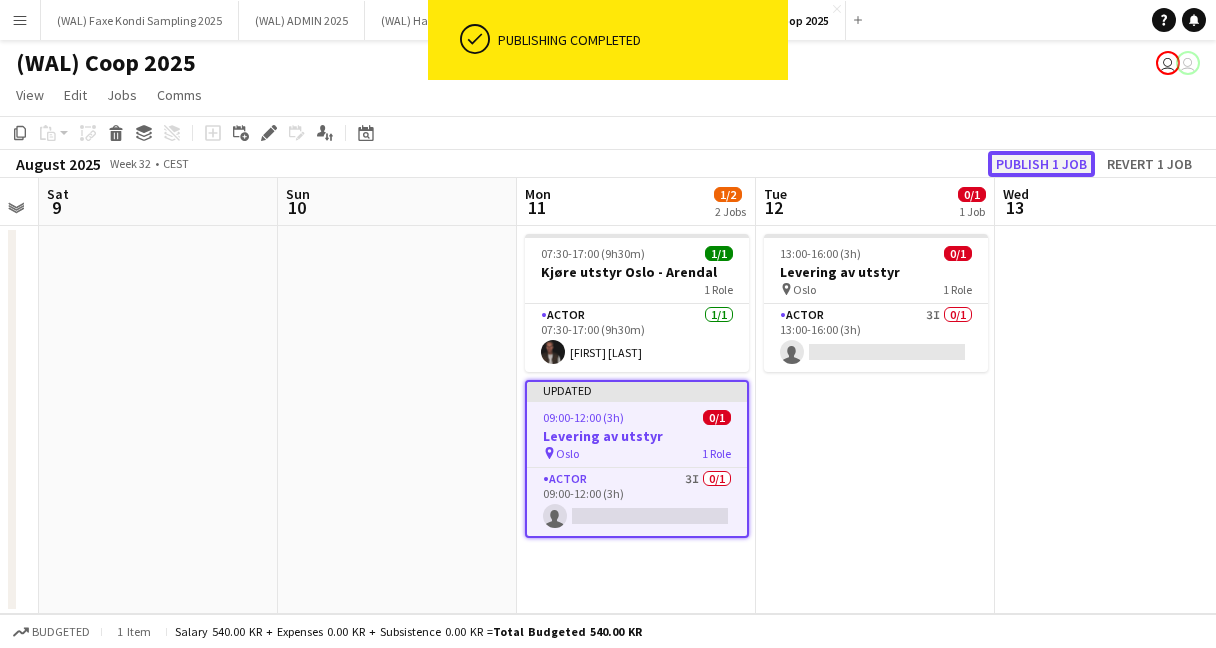 click on "Publish 1 job" 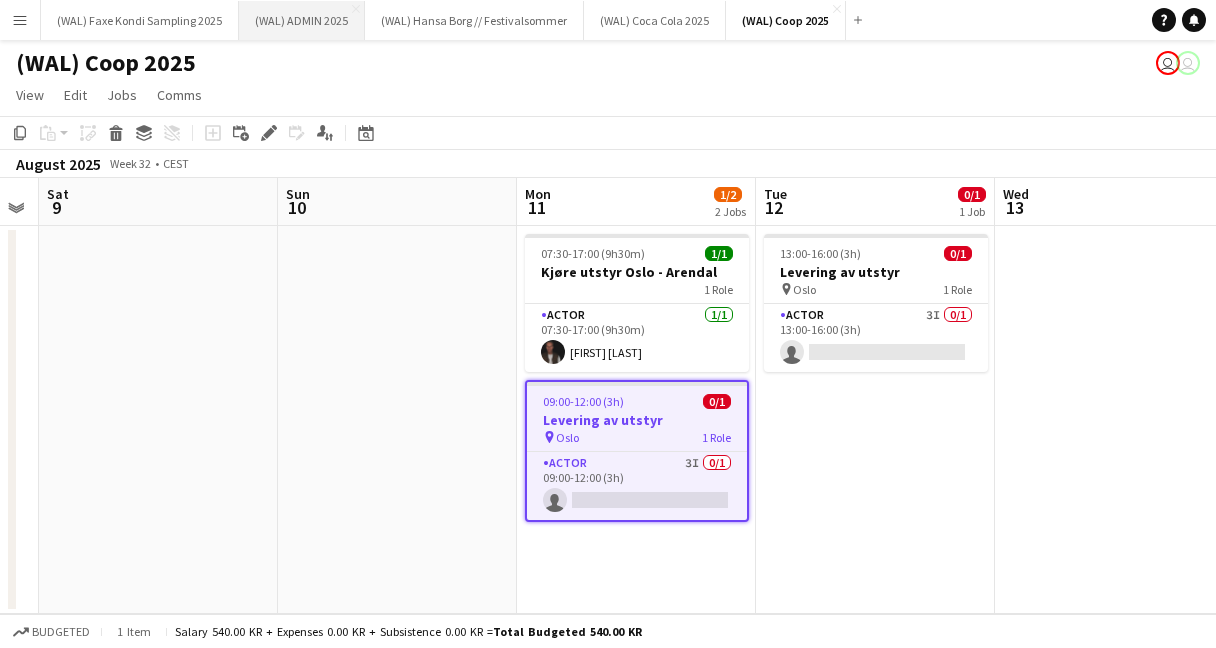 click on "(WAL) ADMIN 2025
Close" at bounding box center (302, 20) 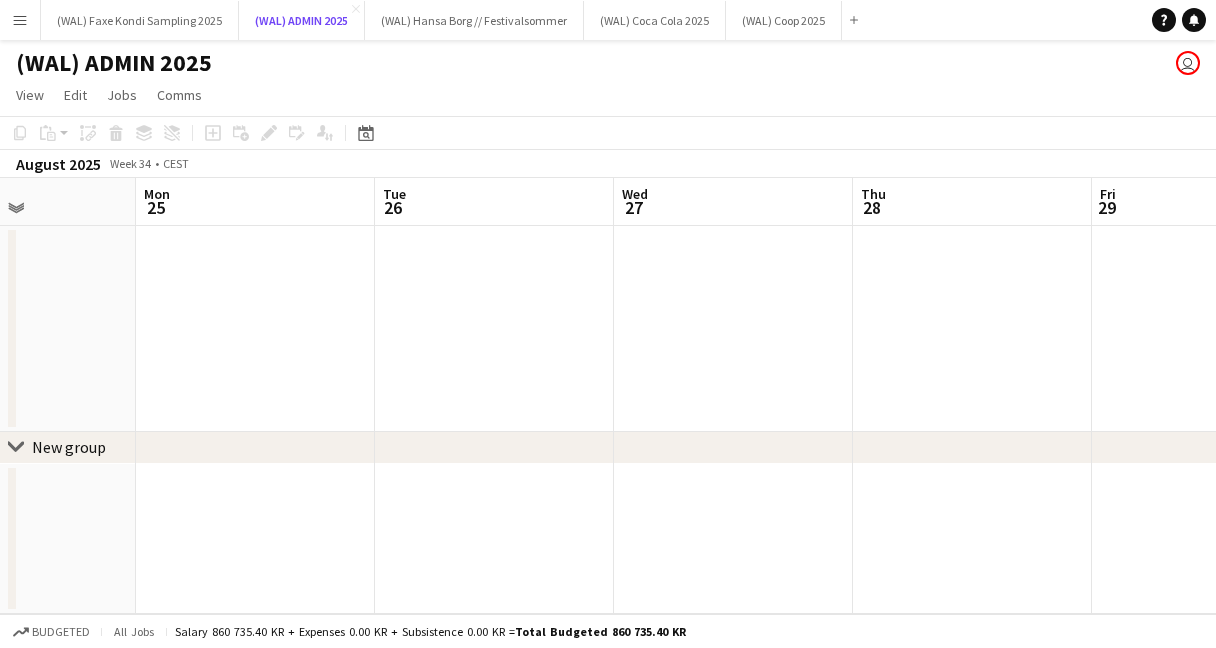 scroll, scrollTop: 0, scrollLeft: 822, axis: horizontal 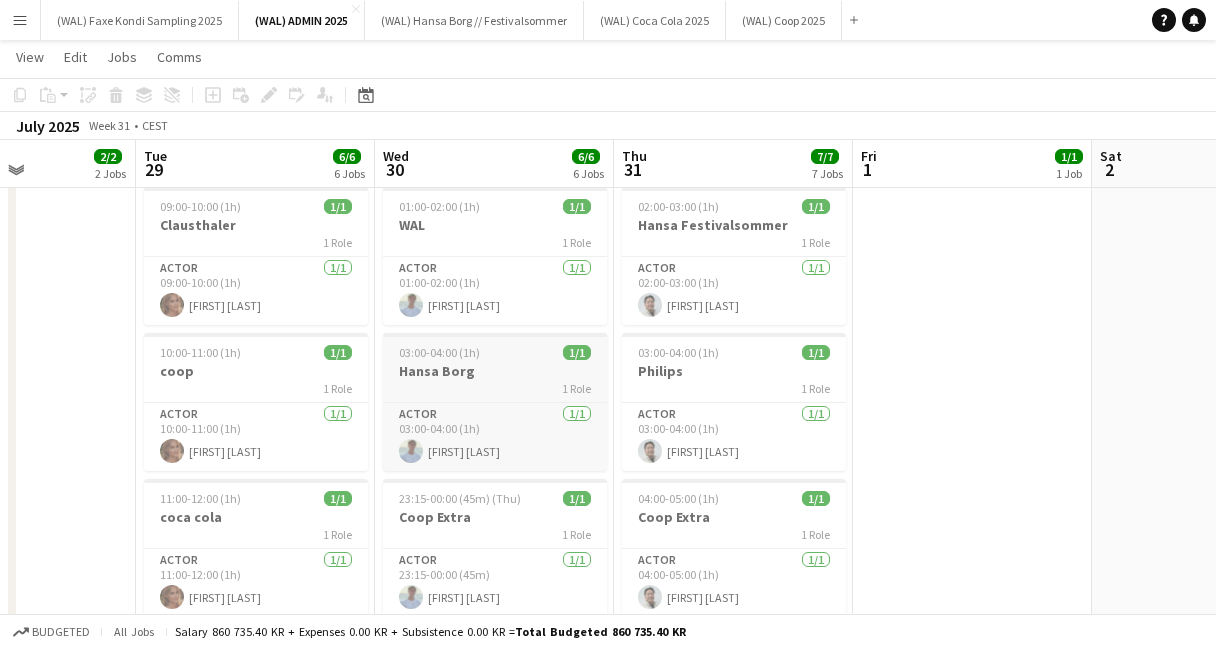 click on "1 Role" at bounding box center [495, 388] 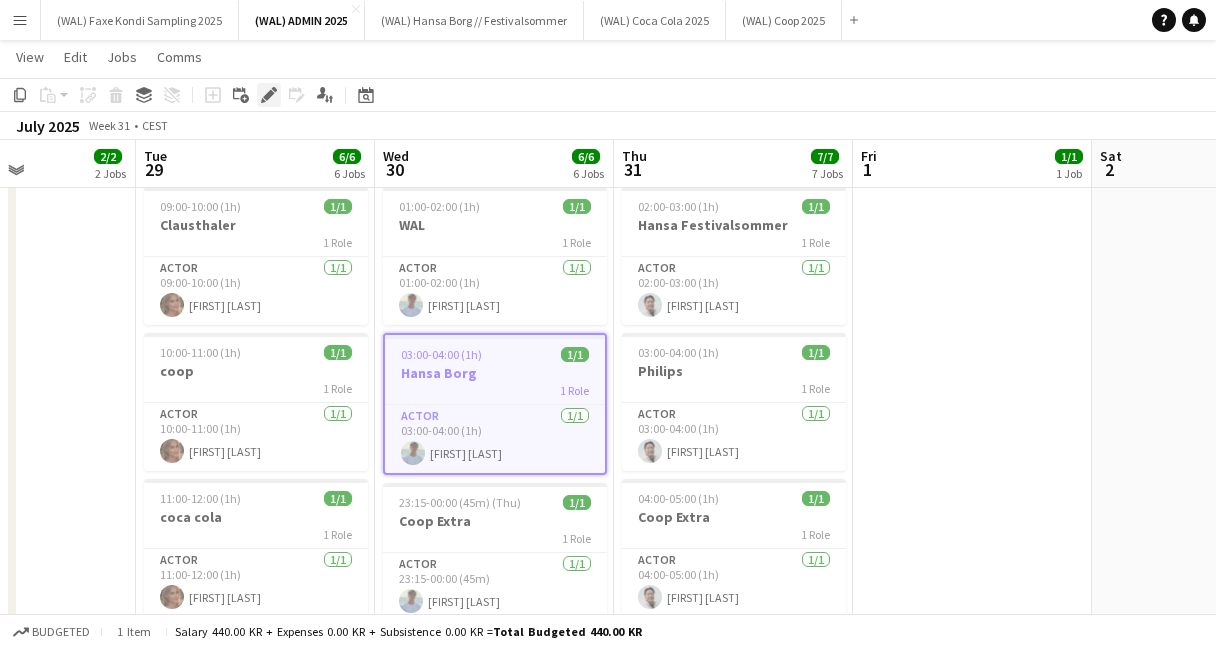 click 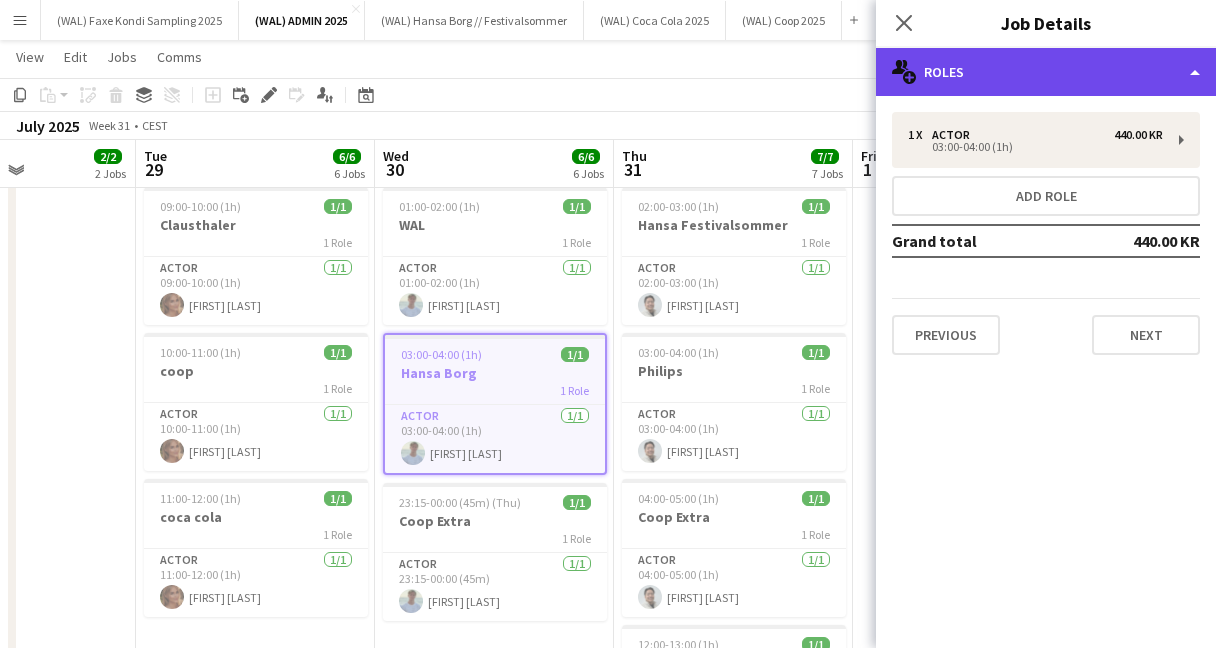 click on "multiple-users-add
Roles" 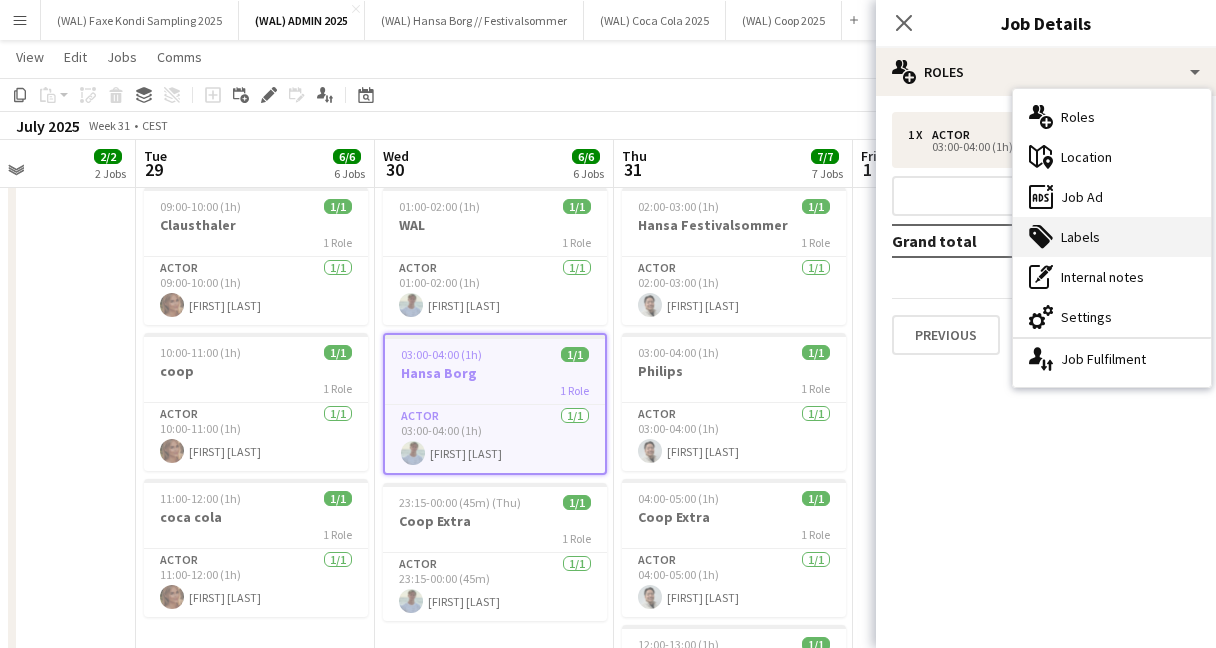click on "tags-double
Labels" at bounding box center (1112, 237) 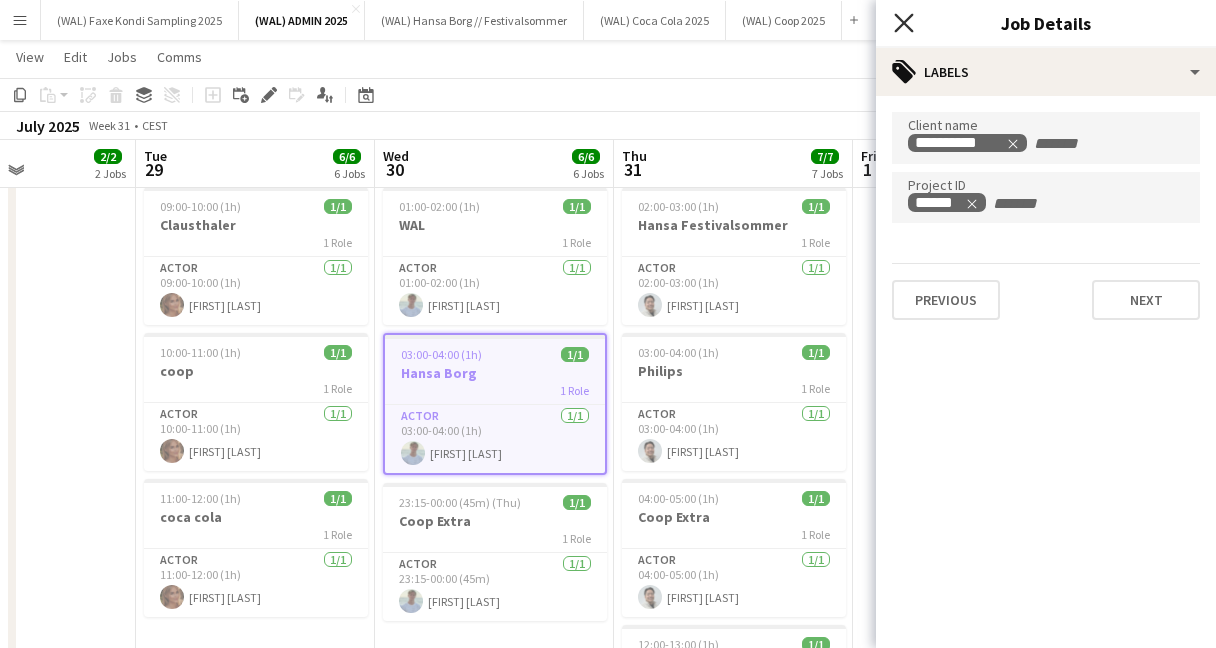 click on "Close pop-in" 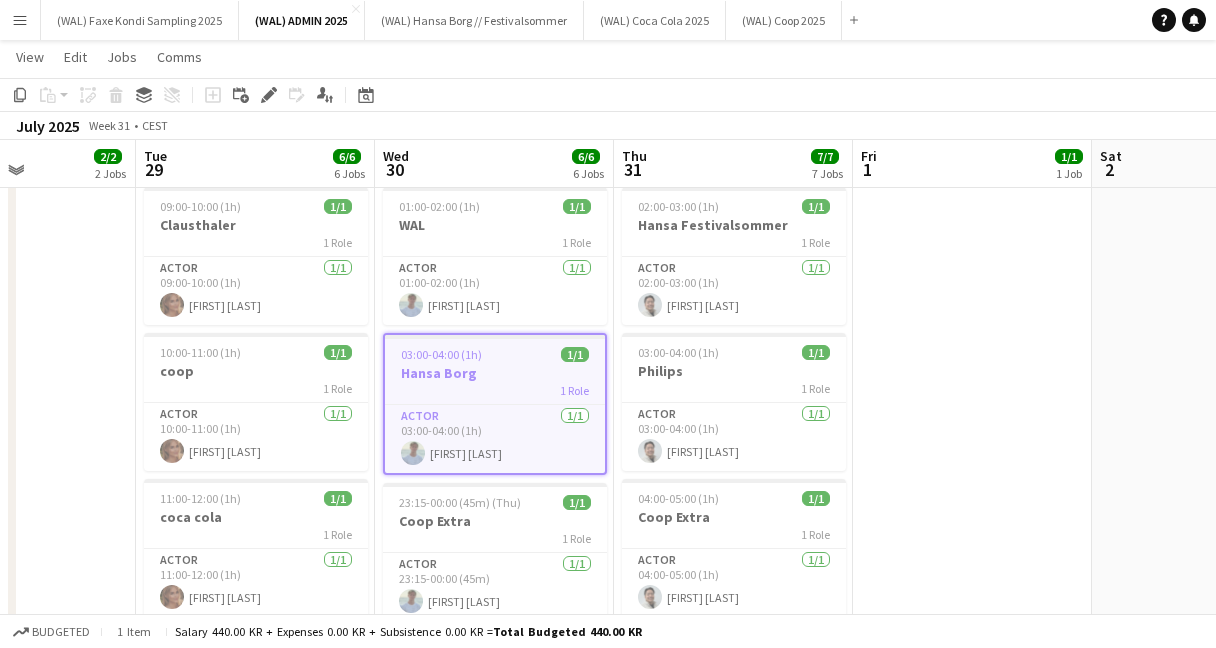 click on "Copy
Paste
Paste
Command
V Paste with crew
Command
Shift
V
Paste linked Job
Delete
Group
Ungroup
Add job
Add linked Job
Edit
Edit linked Job
Applicants
Date picker
AUG 2025 AUG 2025 Monday M Tuesday T Wednesday W Thursday T Friday F Saturday S Sunday S  AUG   1   2   3   4   5   6   7   8   9   10   11   12   13   14   15   16   17   18   19   20   21   22   23   24   25" 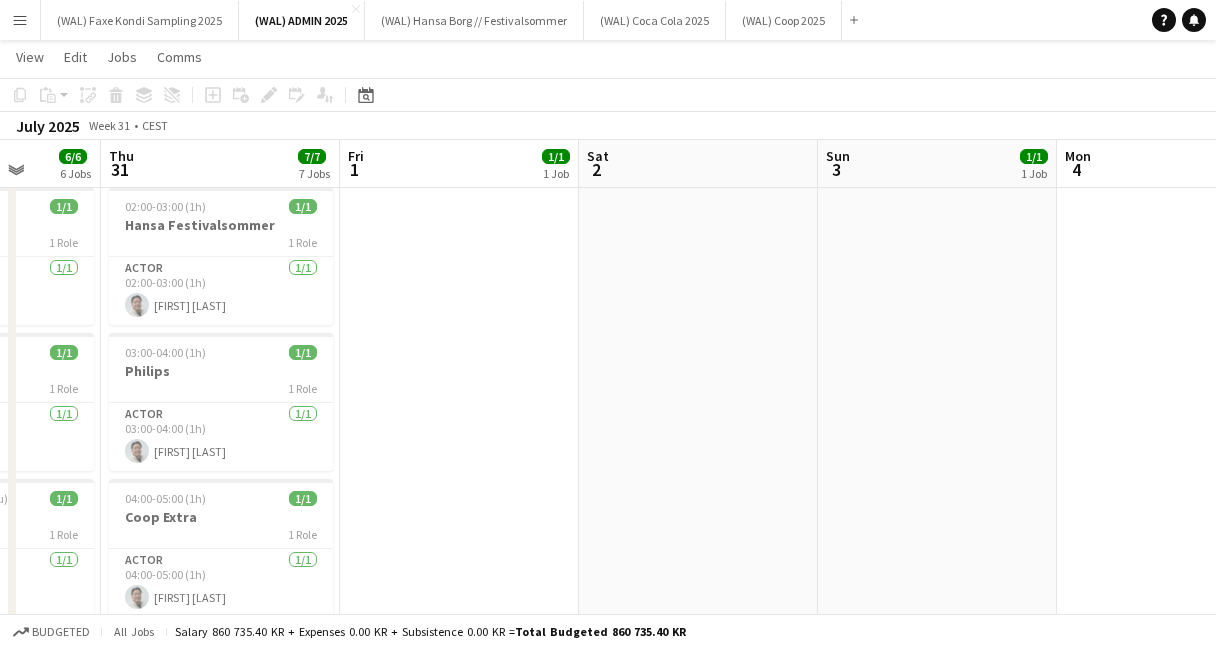 scroll, scrollTop: 0, scrollLeft: 685, axis: horizontal 